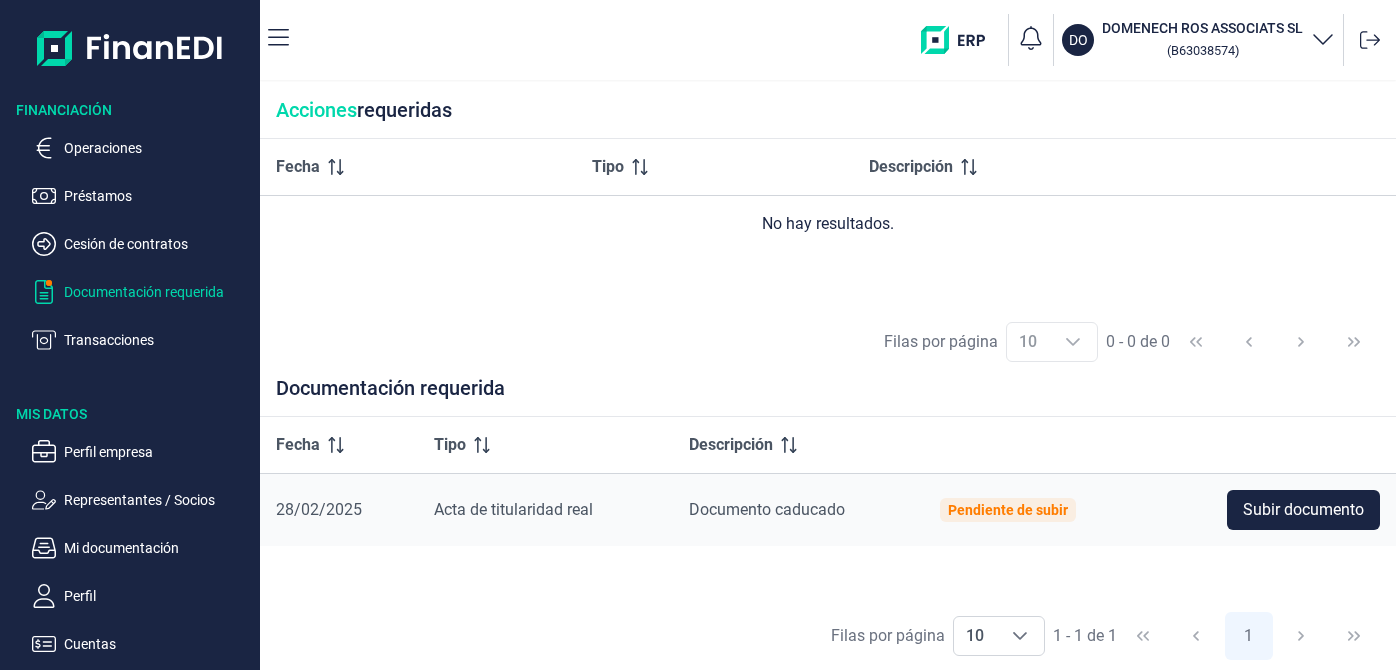 scroll, scrollTop: 0, scrollLeft: 0, axis: both 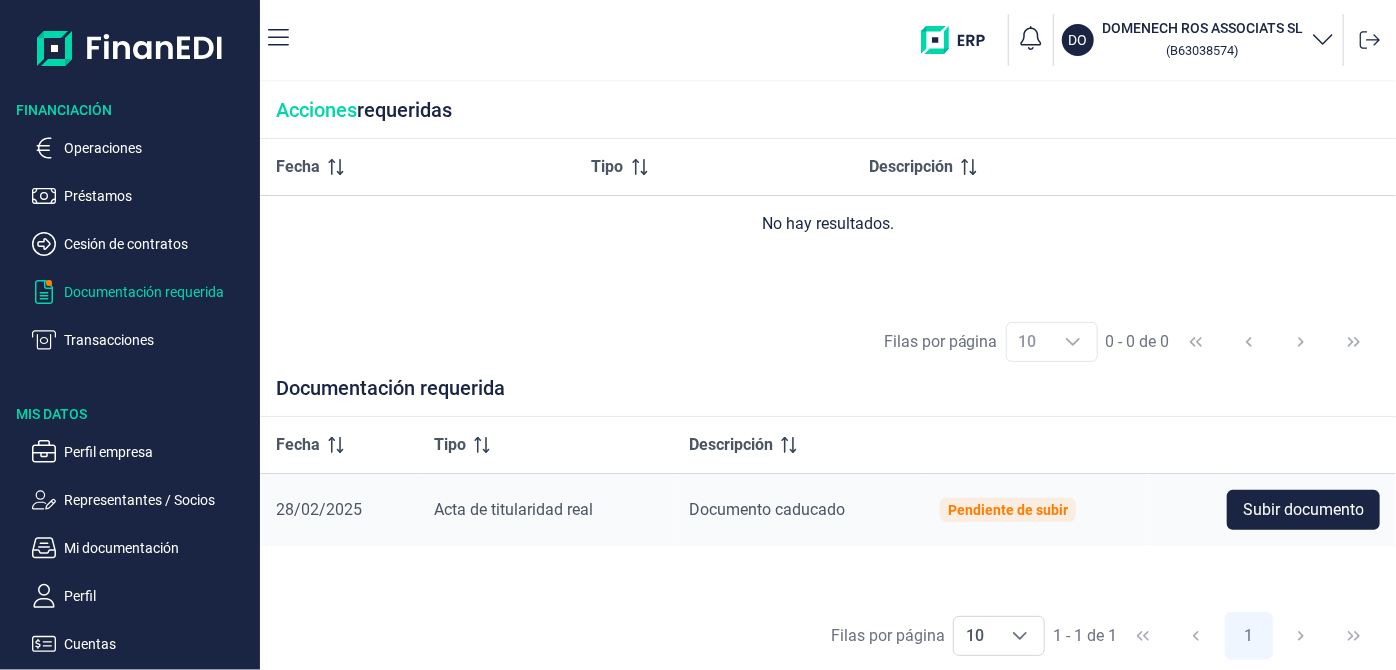 click on "Acciones  requeridas" at bounding box center (828, 110) 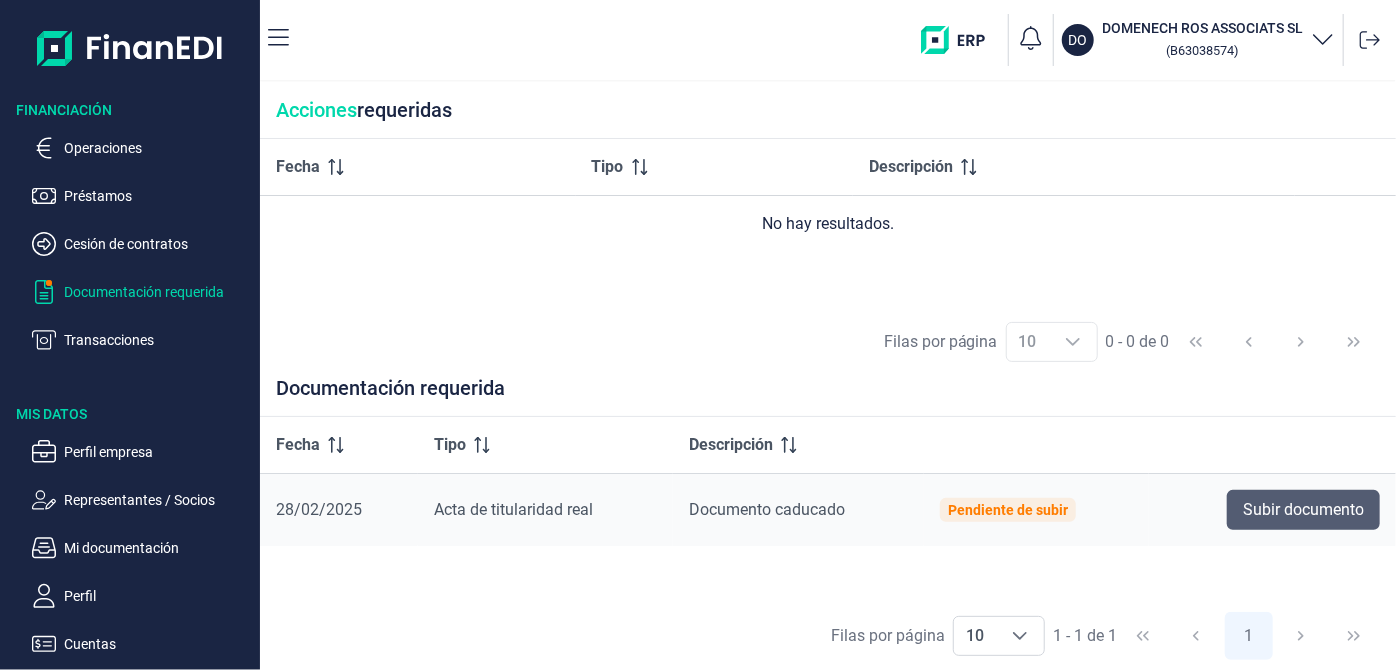 click on "Subir documento" at bounding box center (1303, 510) 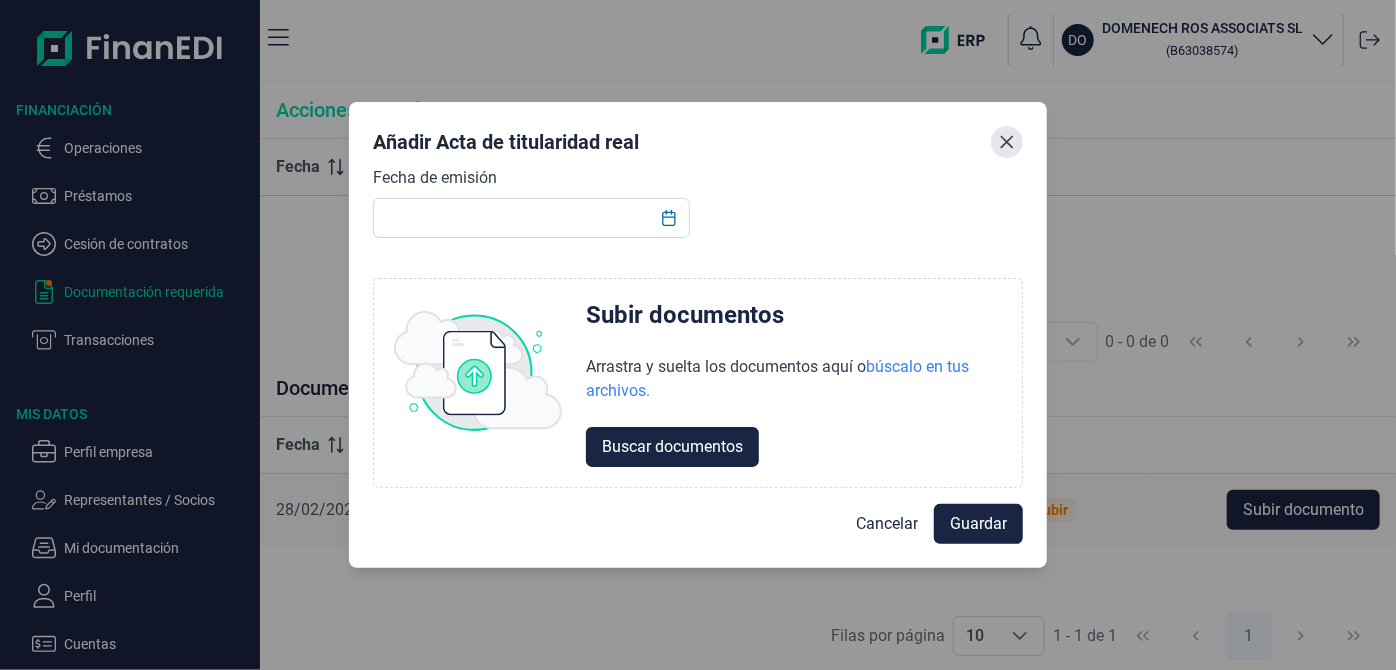 click at bounding box center [1007, 142] 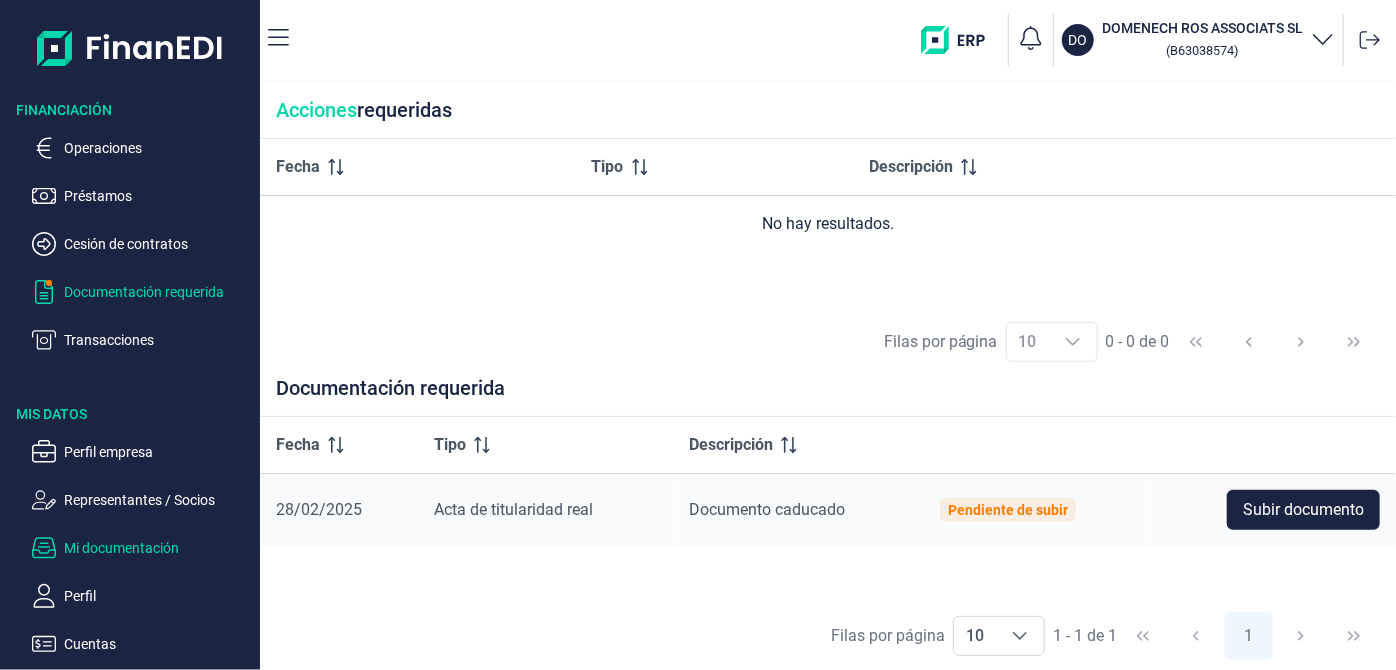 click on "Mi documentación" at bounding box center [158, 148] 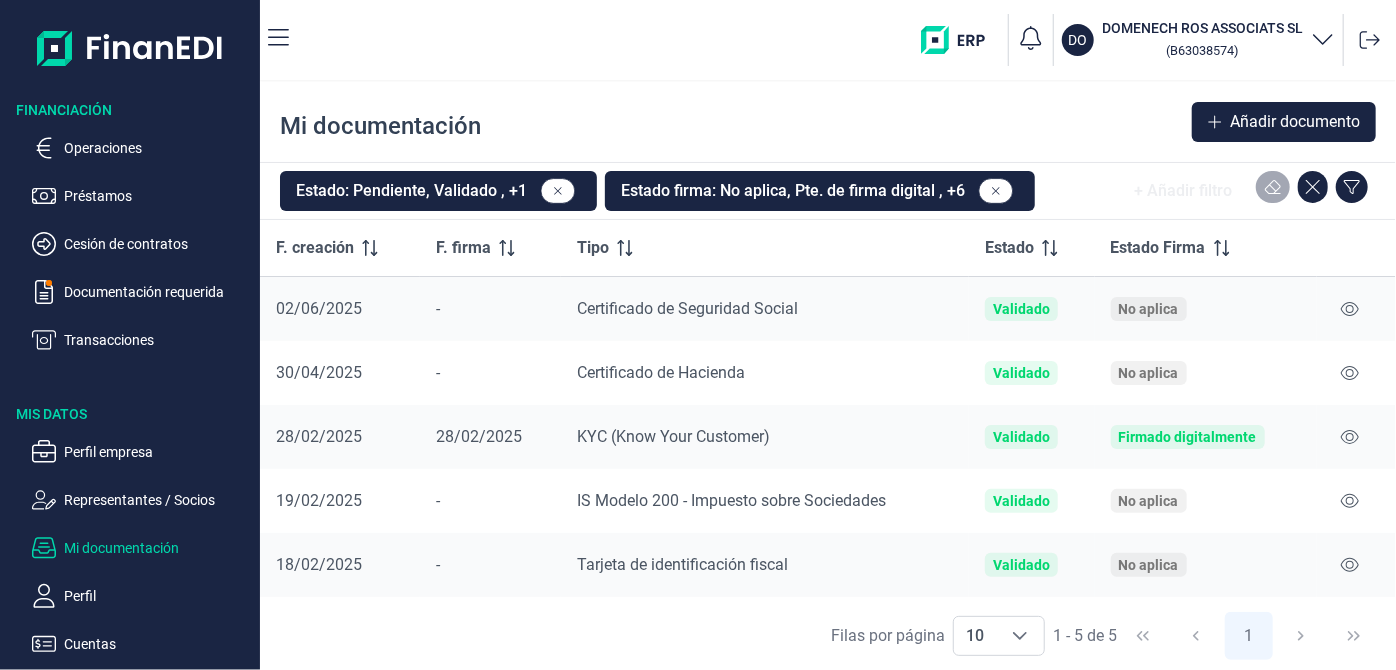 click on "02/06/2025" at bounding box center (340, 309) 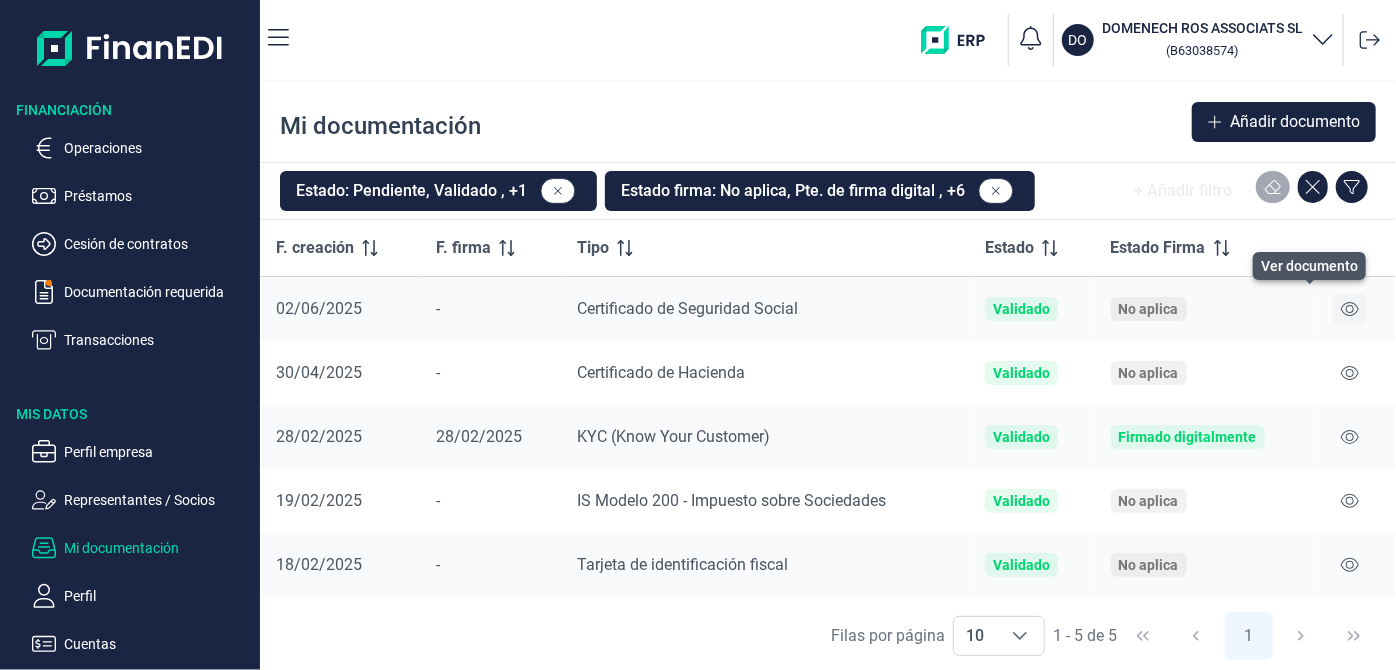click at bounding box center [1350, 309] 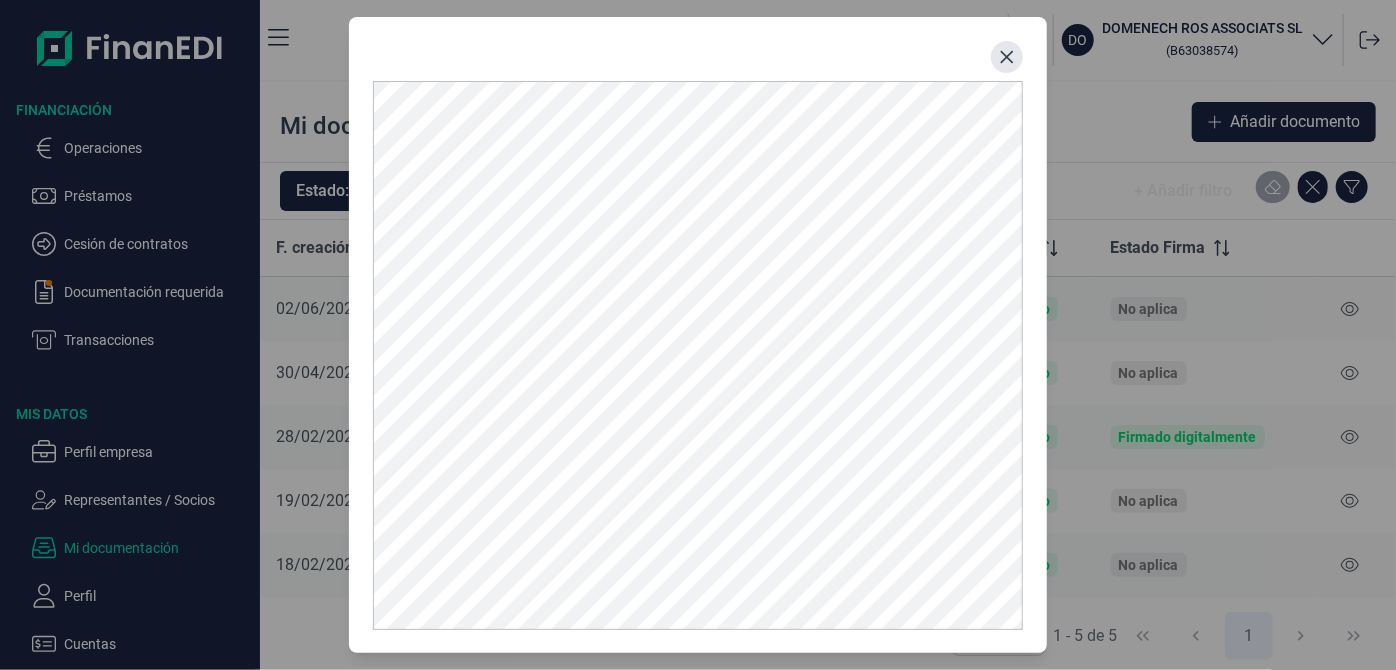 click at bounding box center [1007, 57] 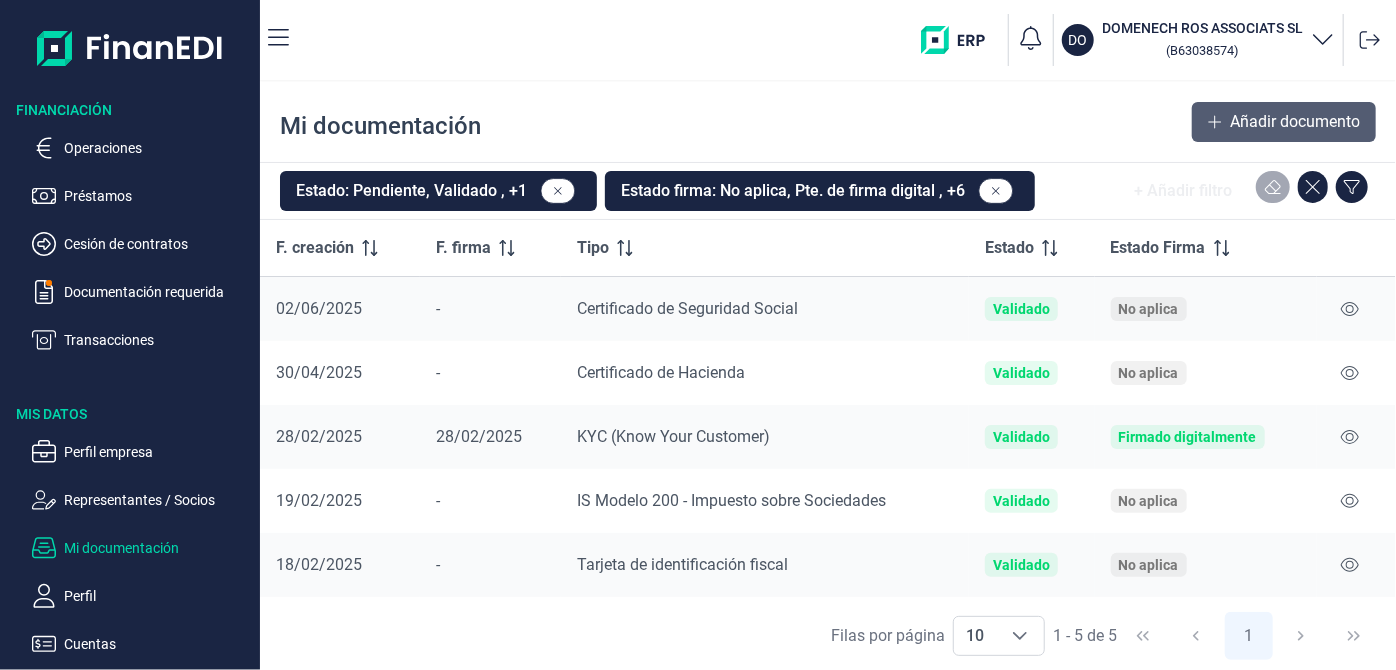 click on "Añadir documento" at bounding box center (1295, 122) 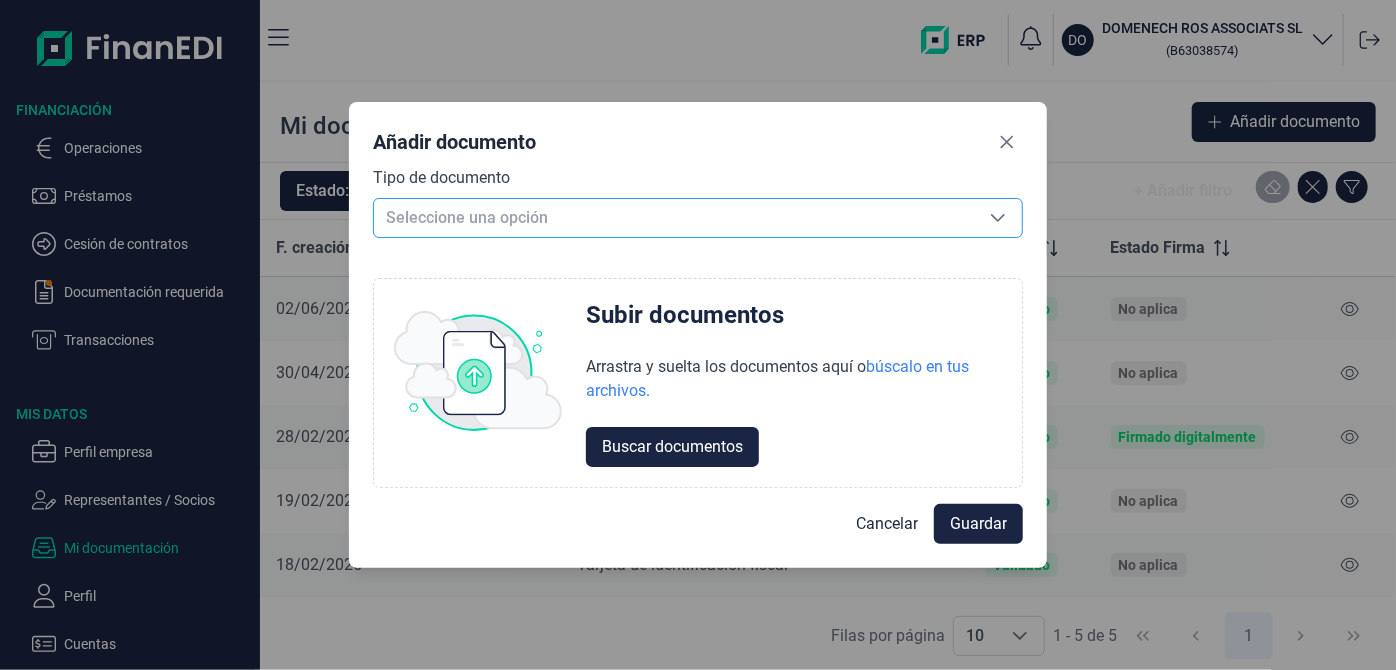 click at bounding box center (998, 218) 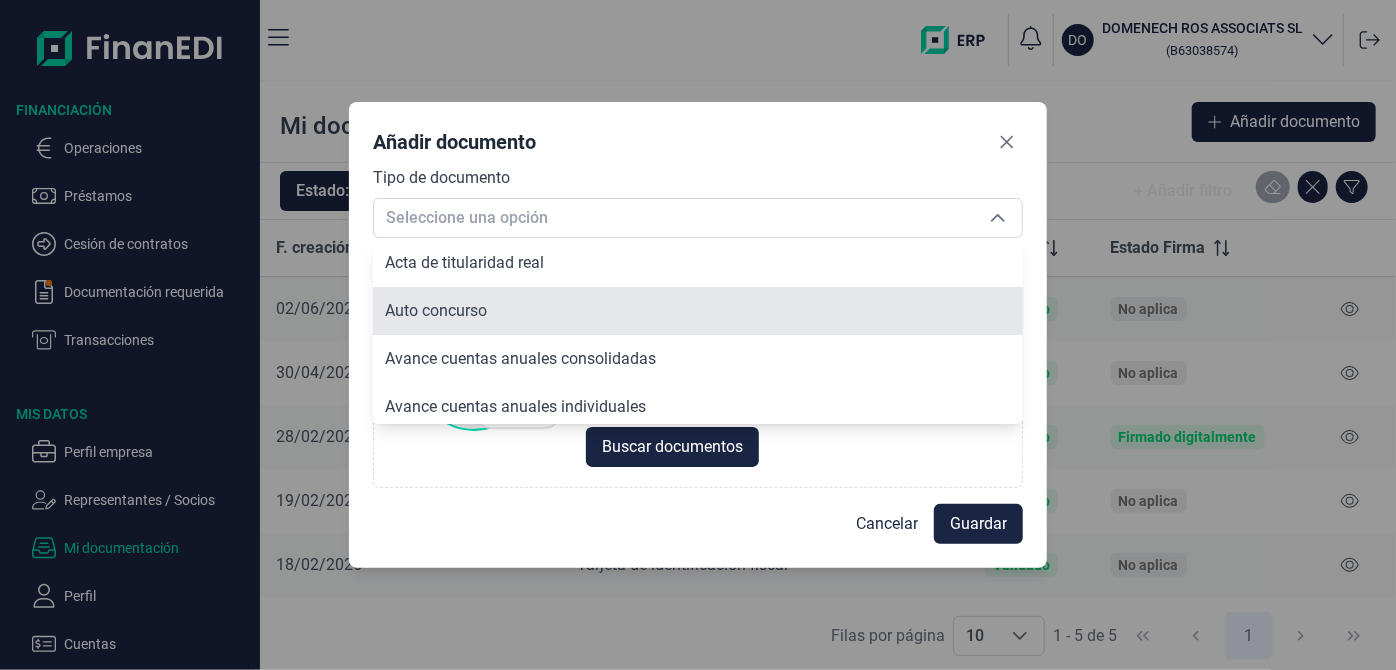 scroll, scrollTop: 90, scrollLeft: 0, axis: vertical 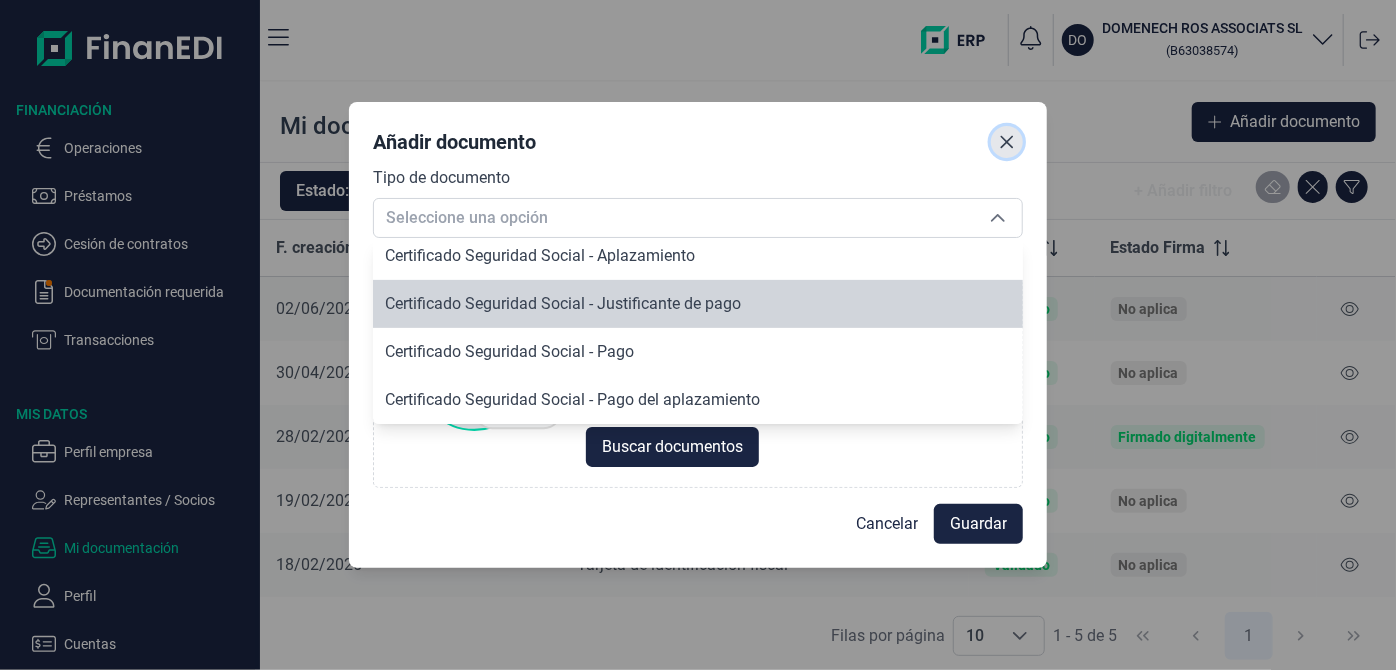 click at bounding box center (1007, 142) 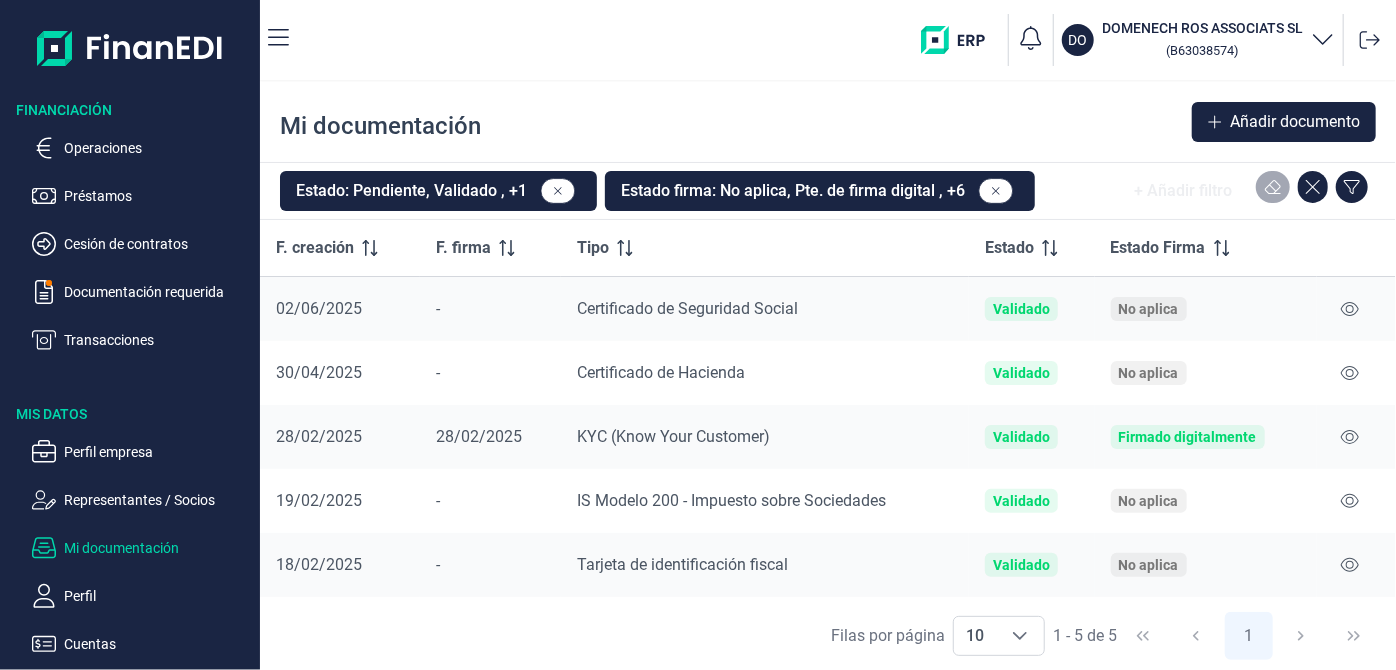 click on "Certificado de Seguridad Social" at bounding box center [687, 308] 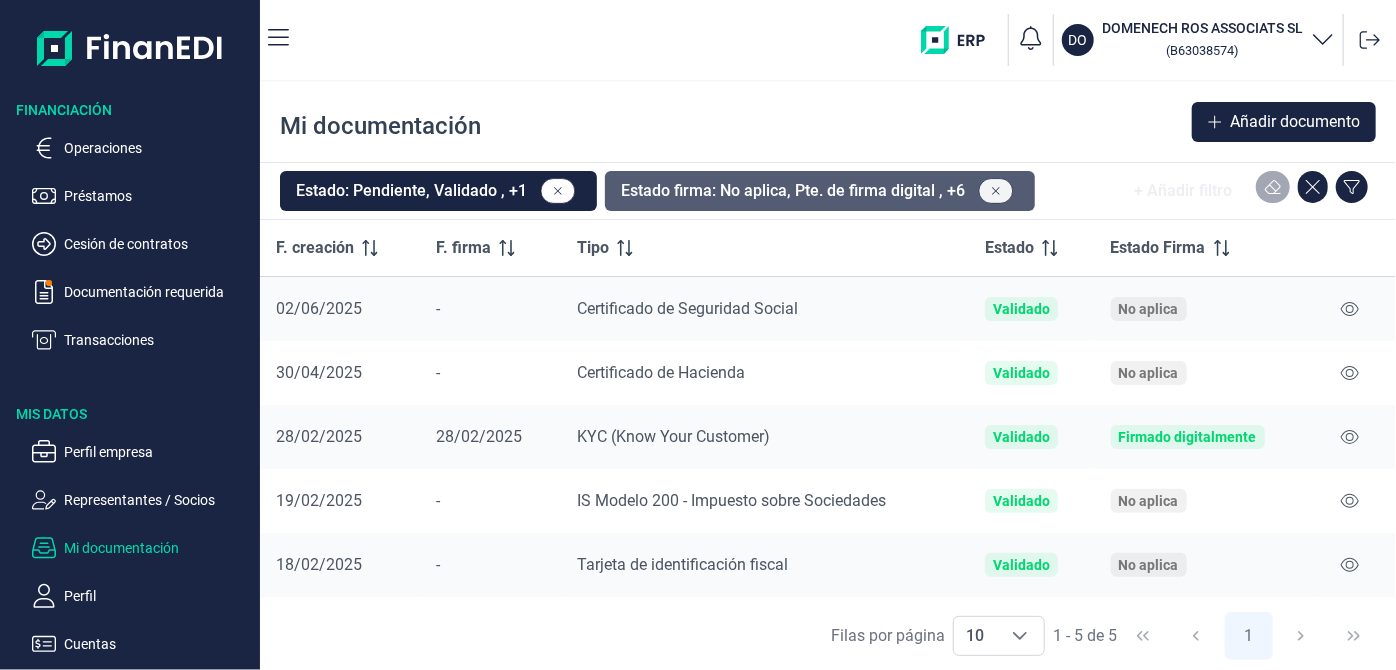 click at bounding box center (557, 190) 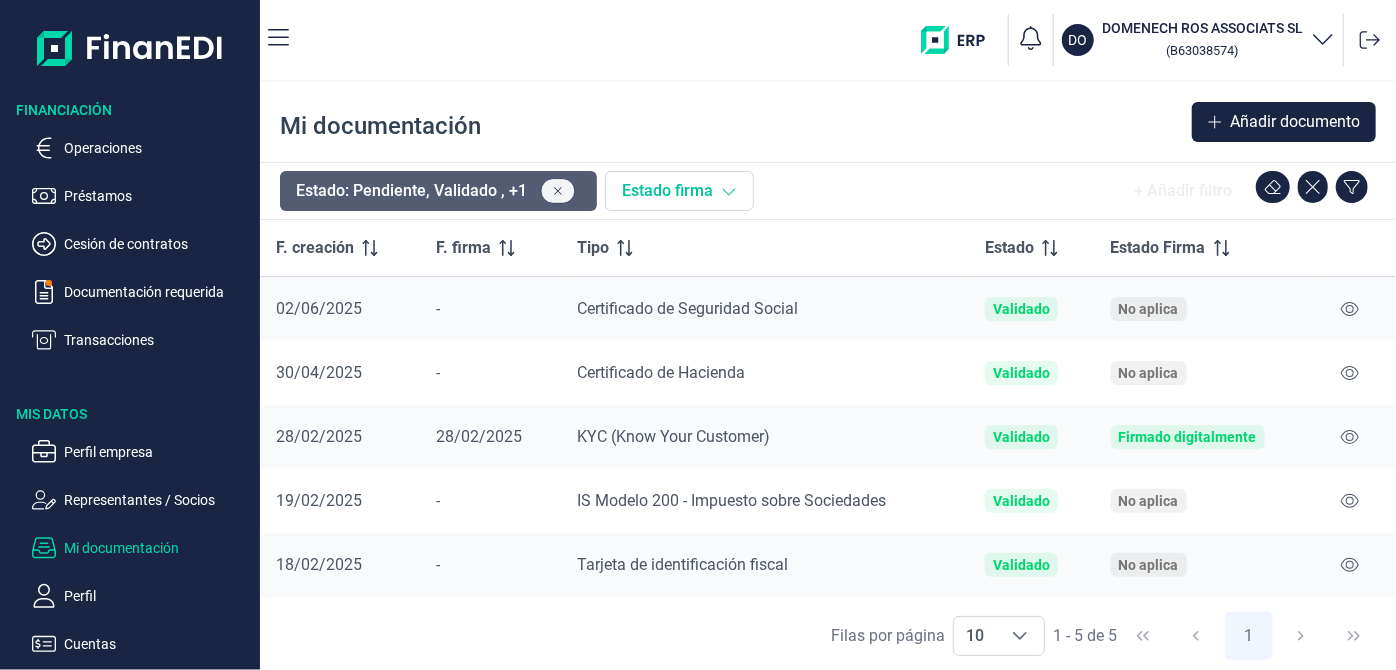 click at bounding box center [558, 191] 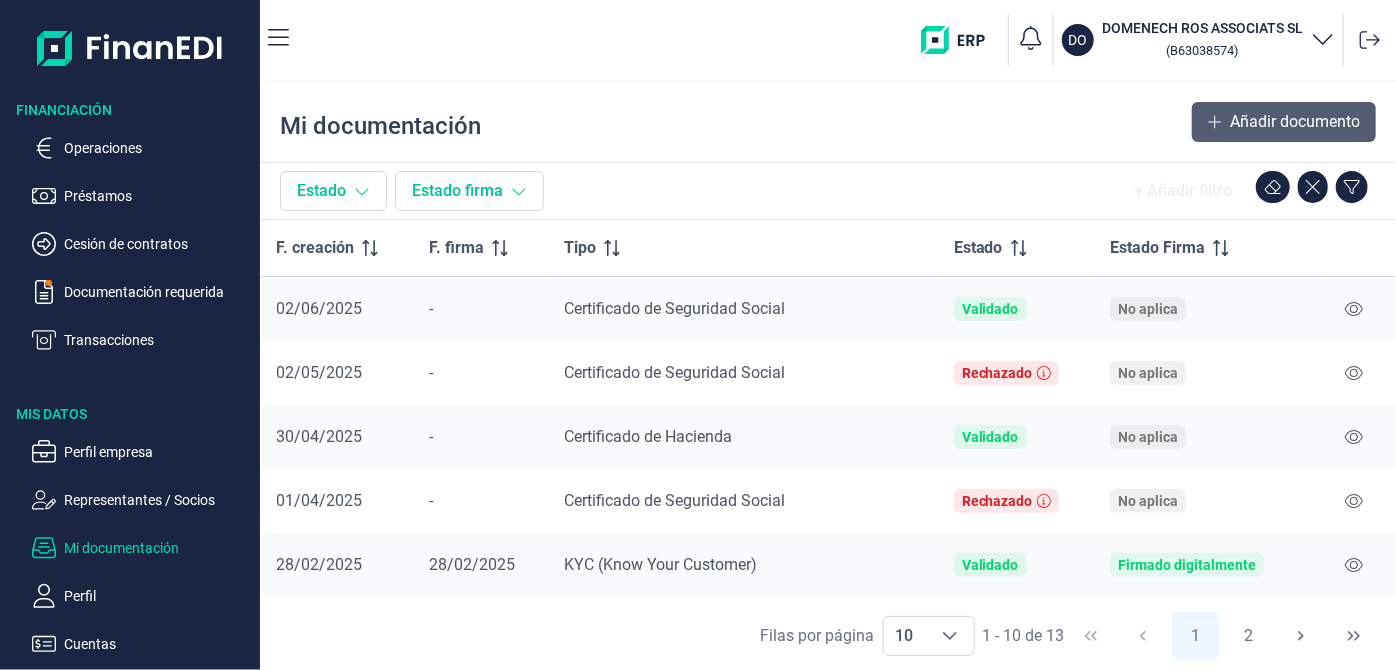 click on "Añadir documento" at bounding box center [1295, 122] 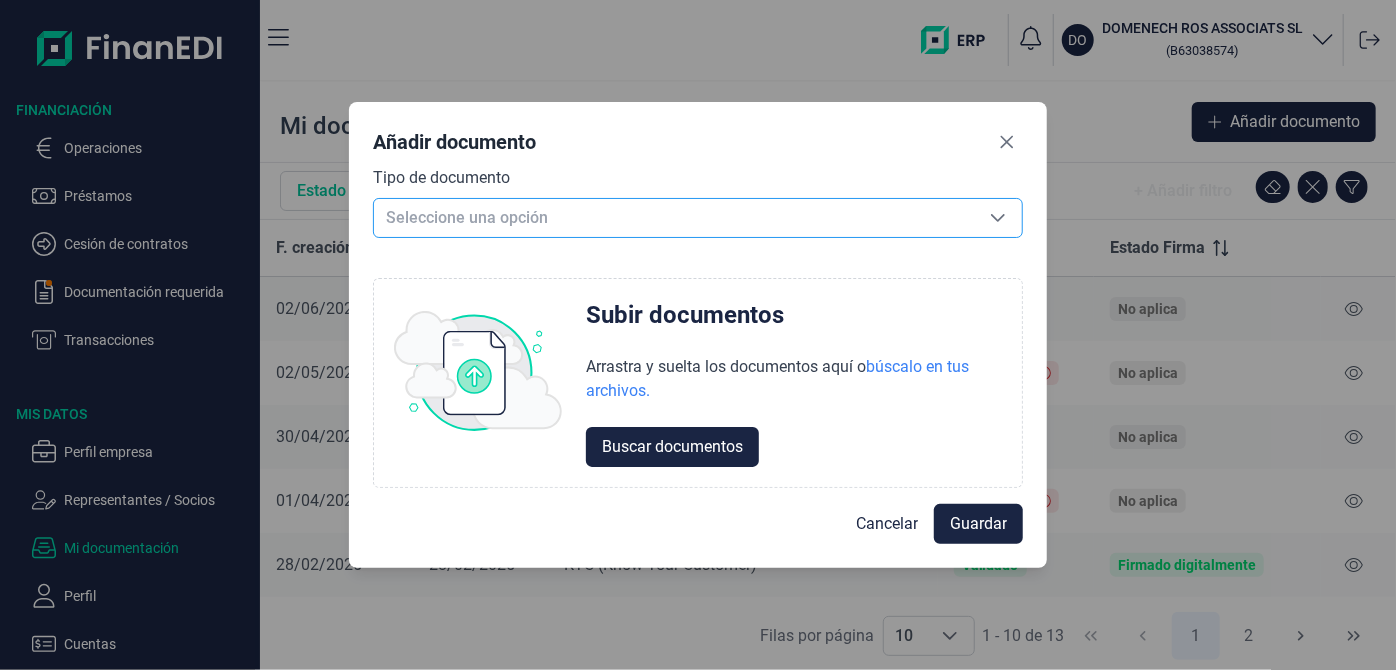 click at bounding box center [998, 218] 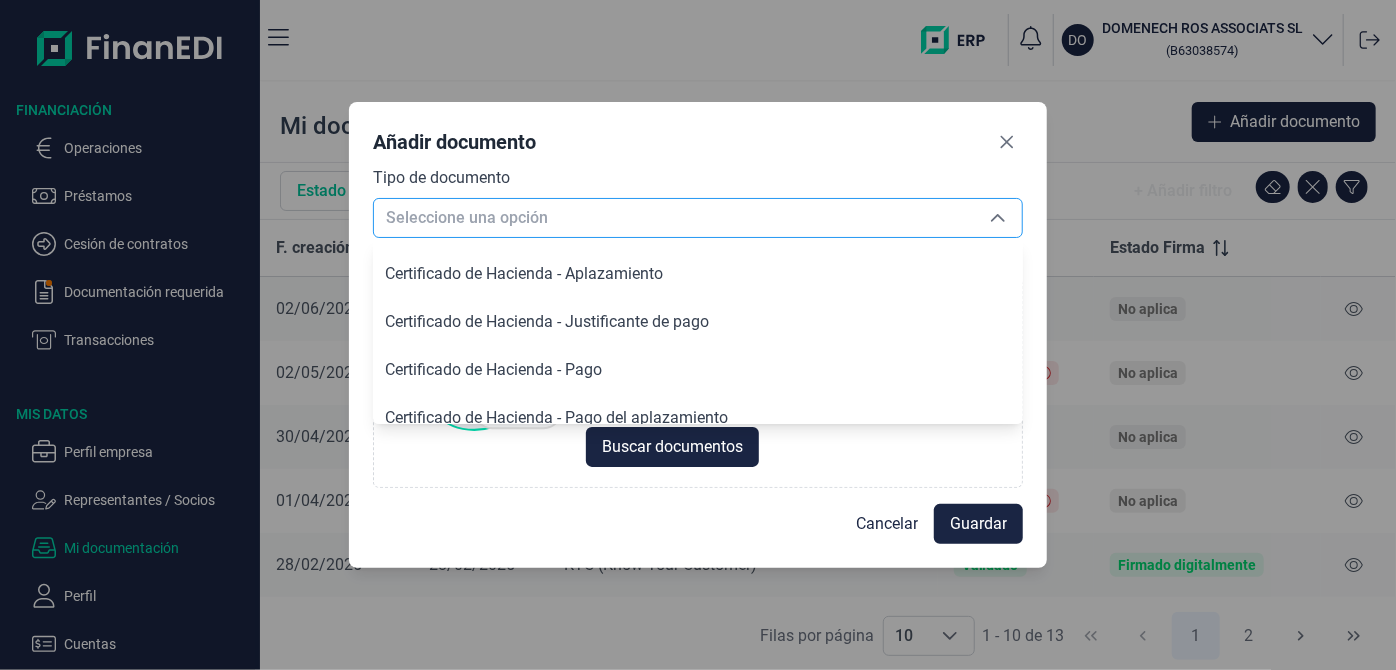 scroll, scrollTop: 144, scrollLeft: 0, axis: vertical 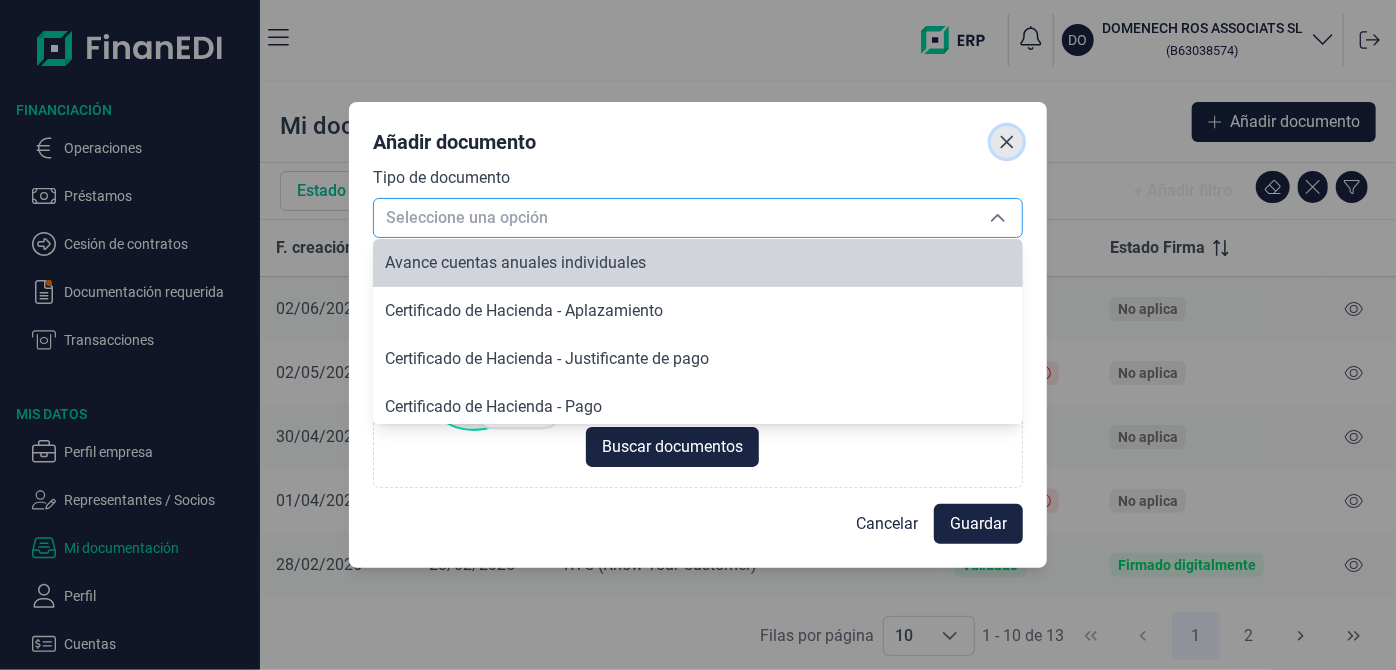 click at bounding box center (1007, 142) 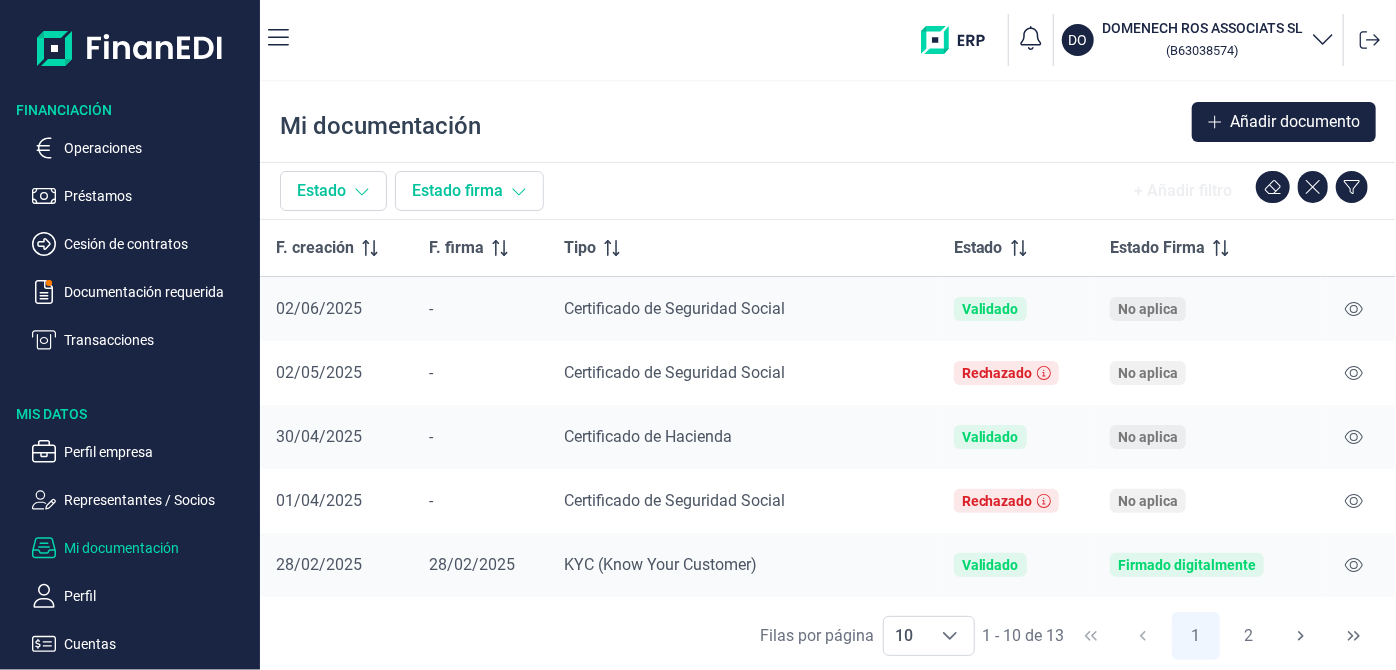 click on "Operaciones Préstamos Cesión de contratos Documentación requerida Transacciones" at bounding box center (130, 236) 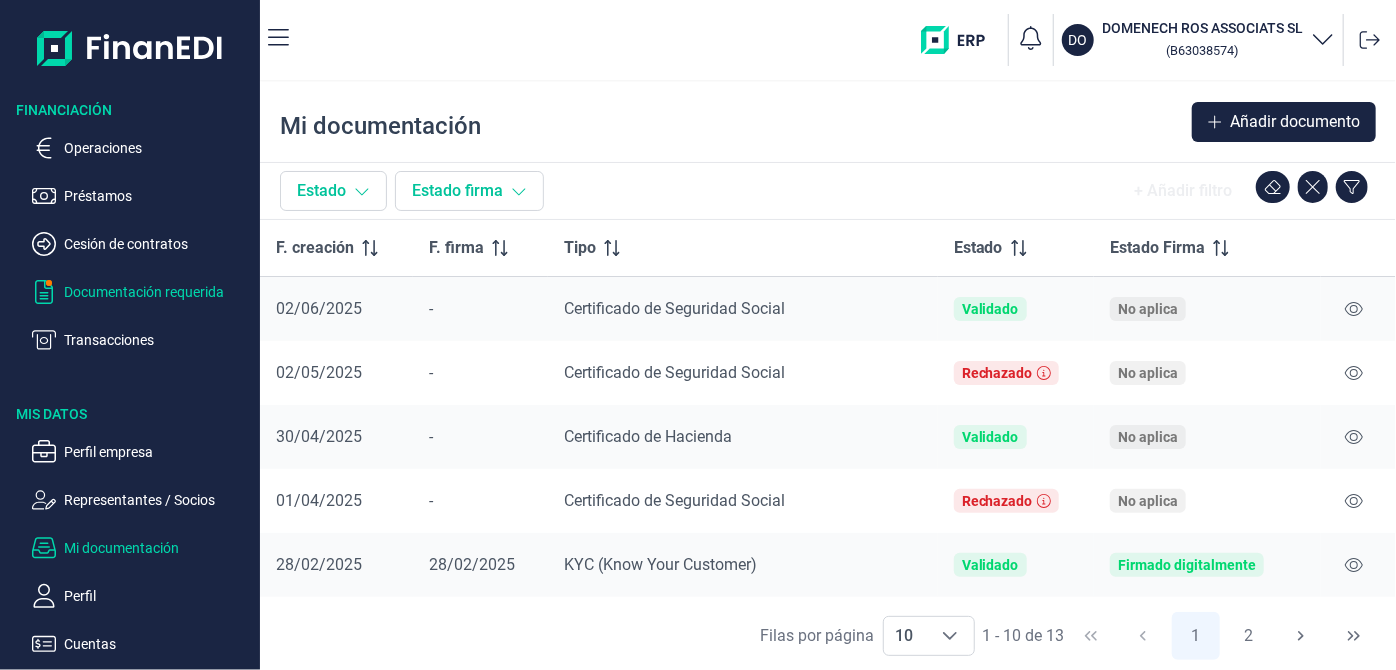 click on "Documentación requerida" at bounding box center (158, 148) 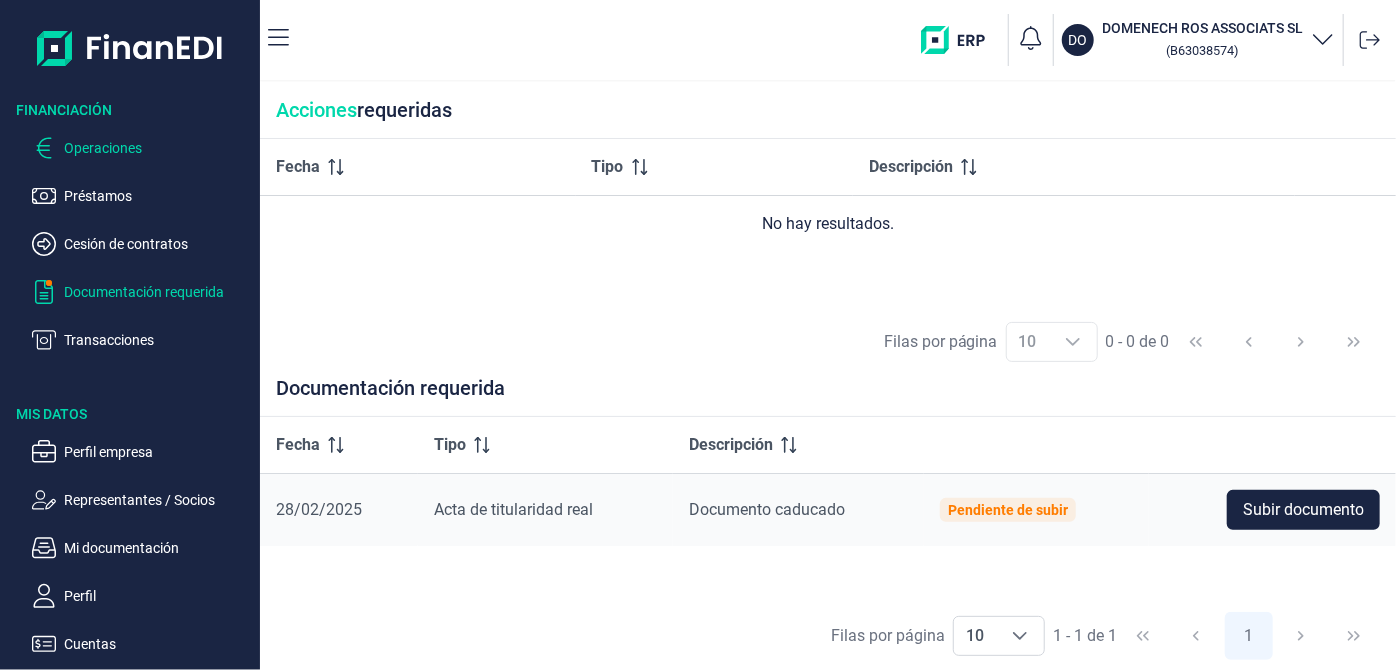 click on "Operaciones" at bounding box center [158, 148] 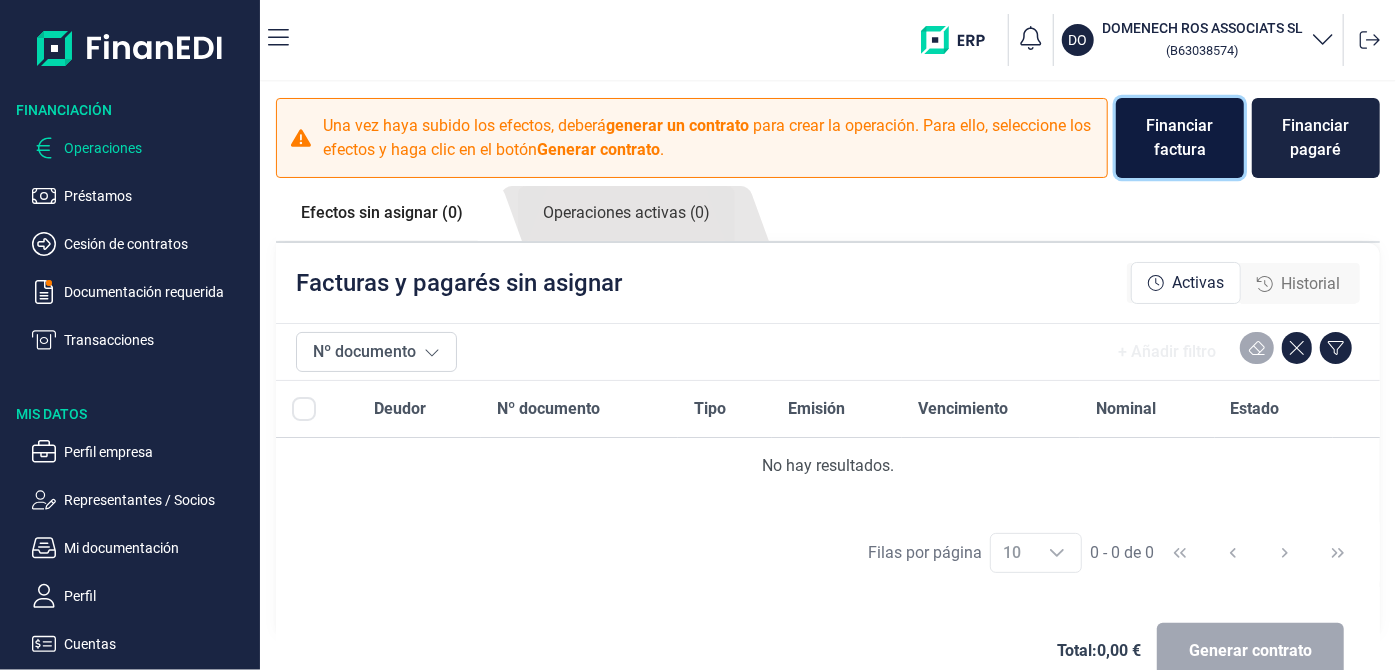 click on "Financiar factura" at bounding box center [1180, 138] 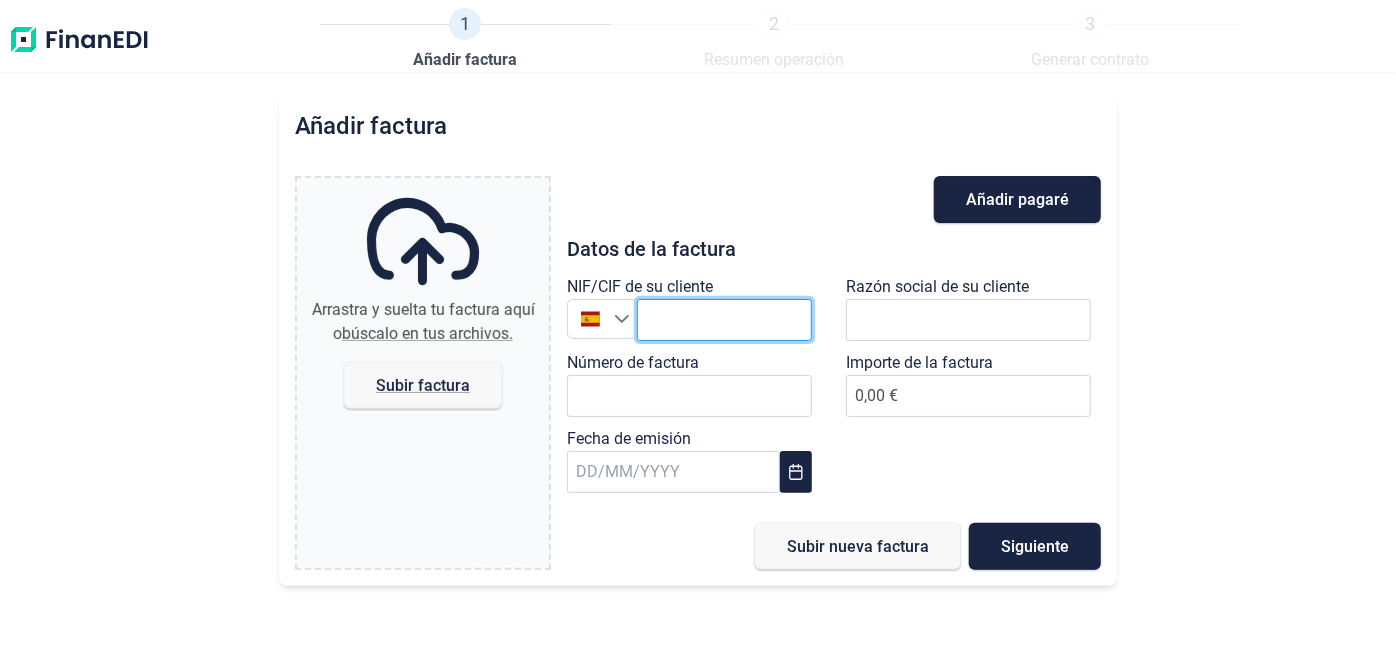 click at bounding box center [724, 320] 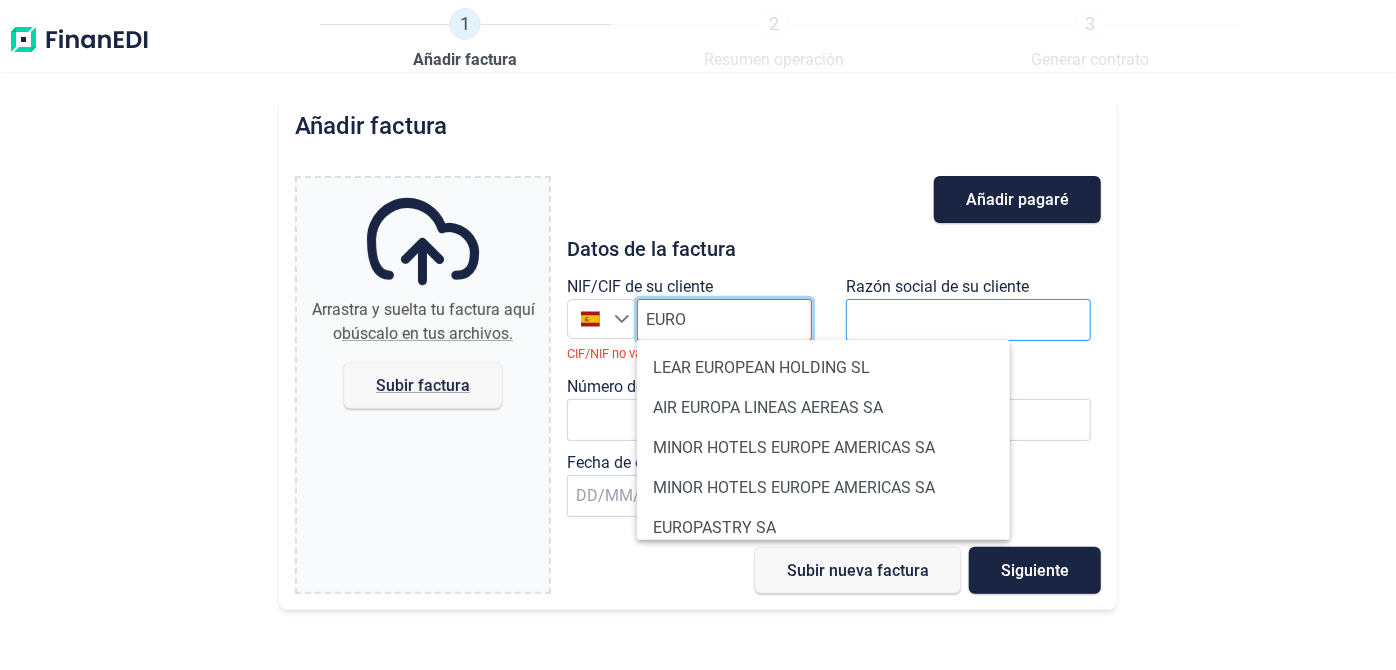 type on "EURO" 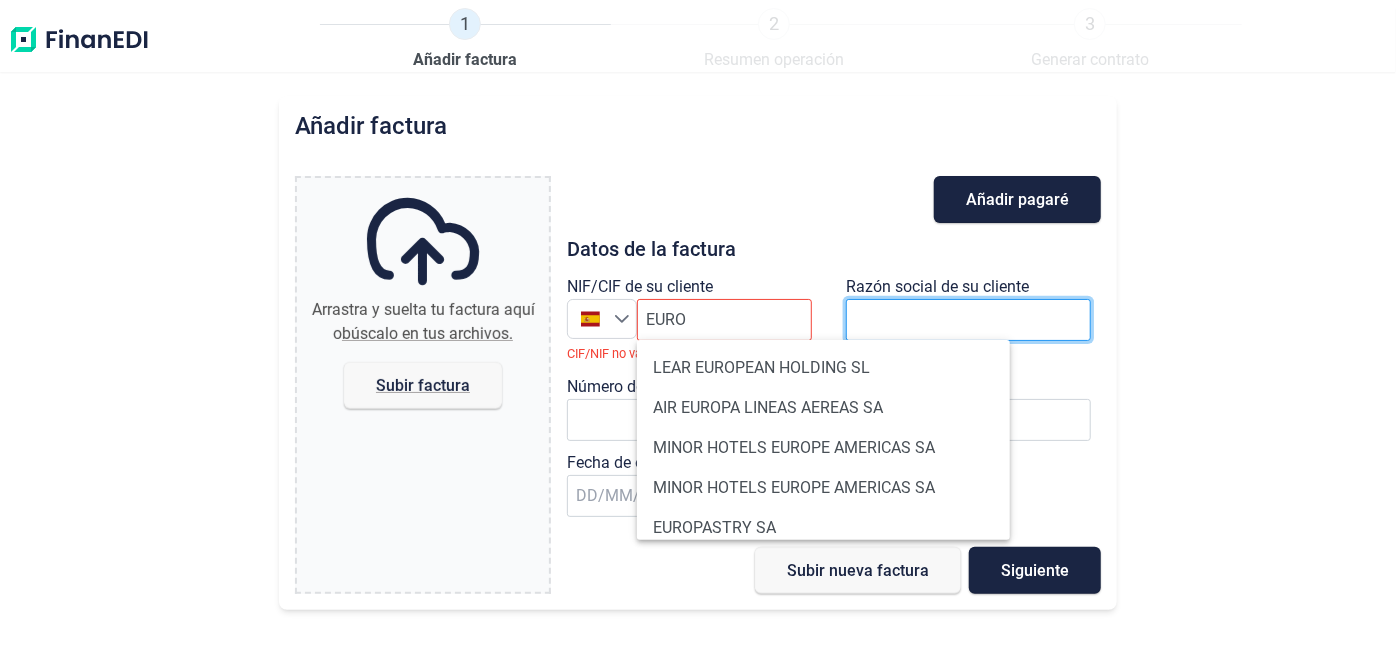 click at bounding box center (968, 320) 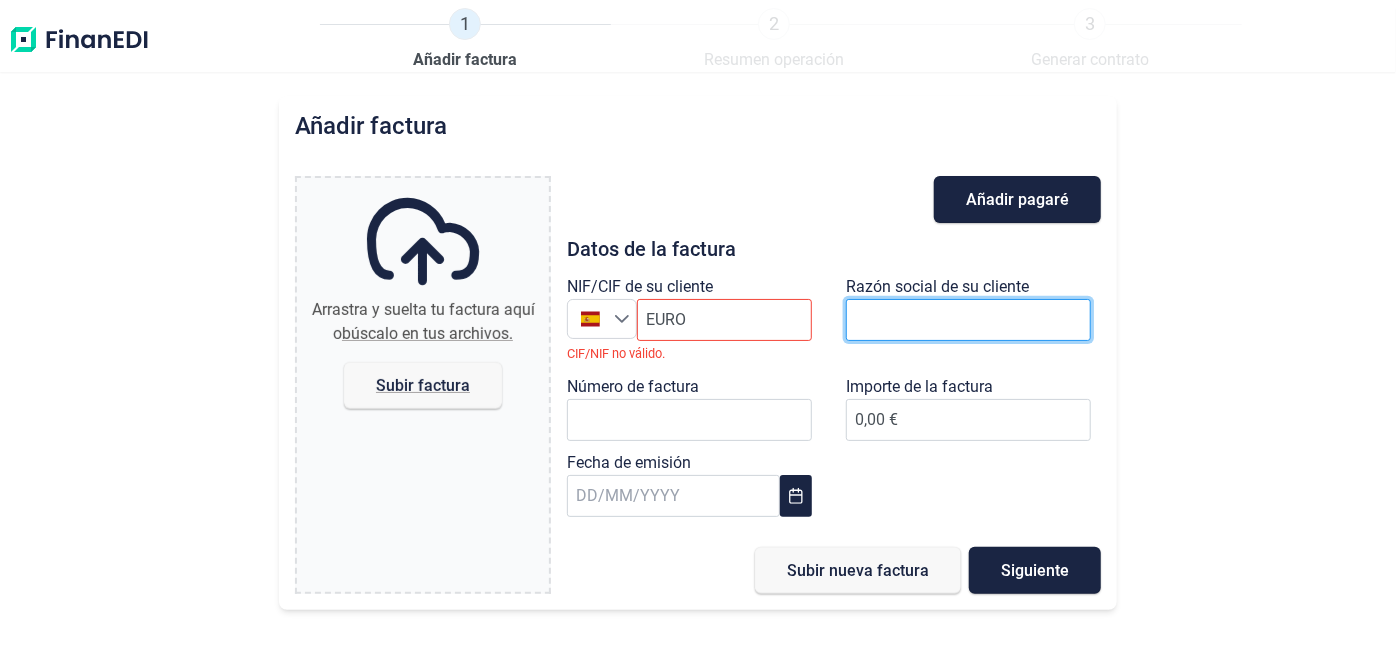 scroll, scrollTop: 0, scrollLeft: 0, axis: both 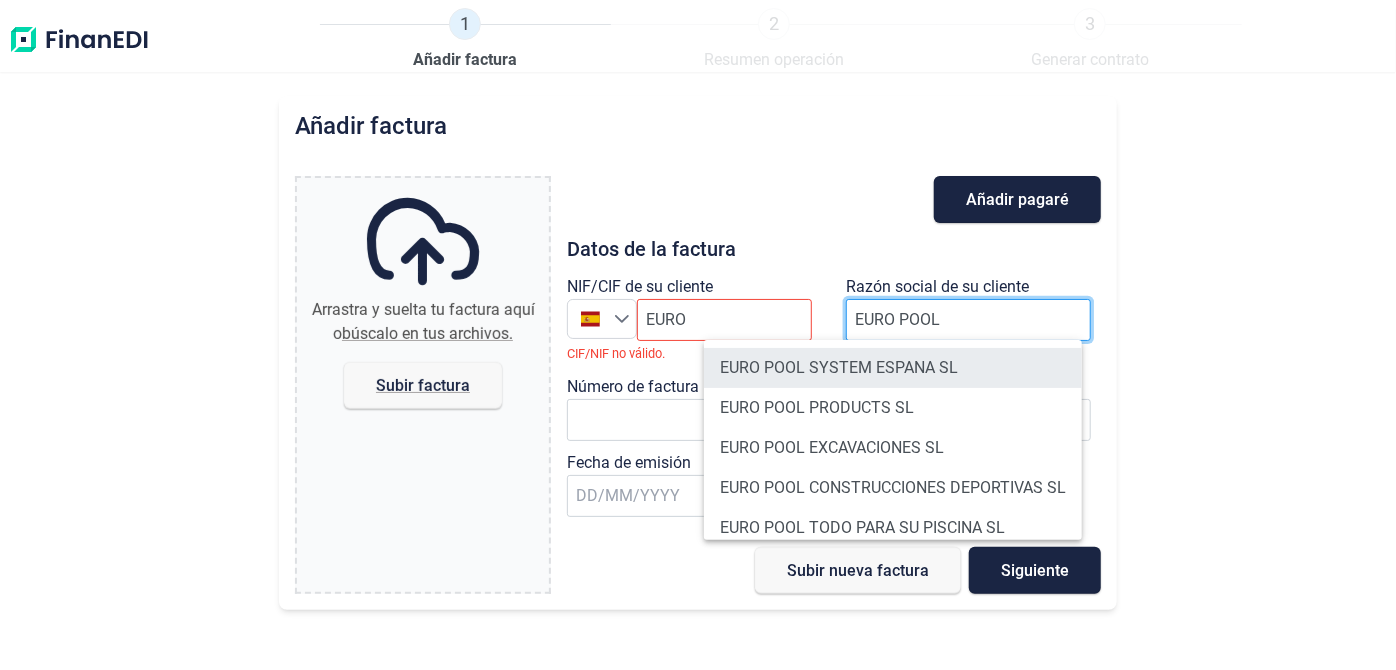 type on "EURO POOL" 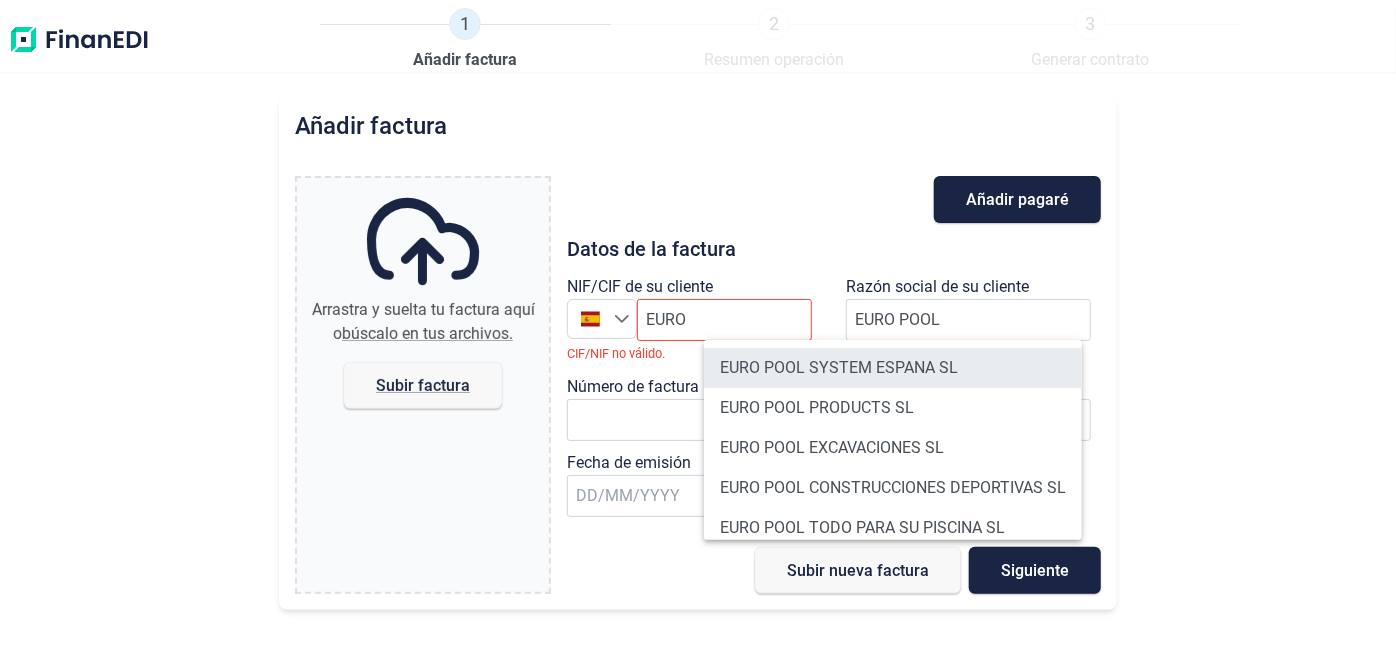 click on "EURO POOL SYSTEM ESPANA SL" at bounding box center (893, 368) 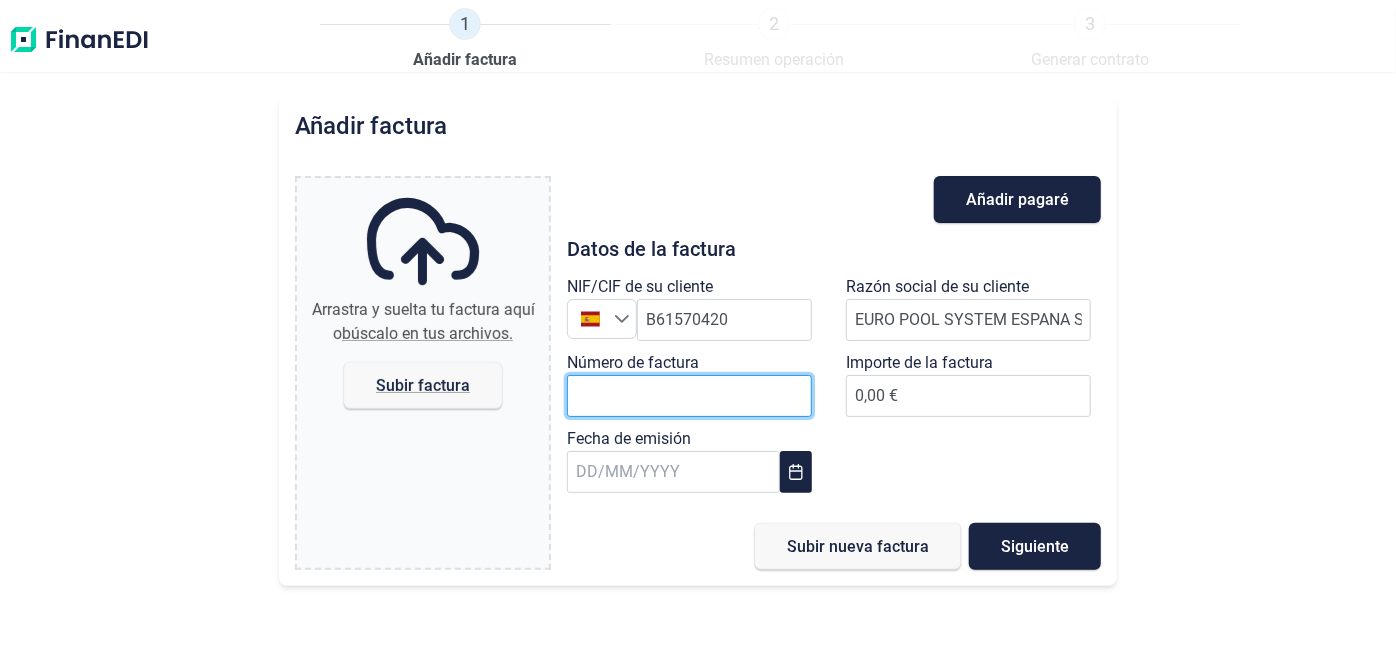 click on "Número de factura" at bounding box center (689, 396) 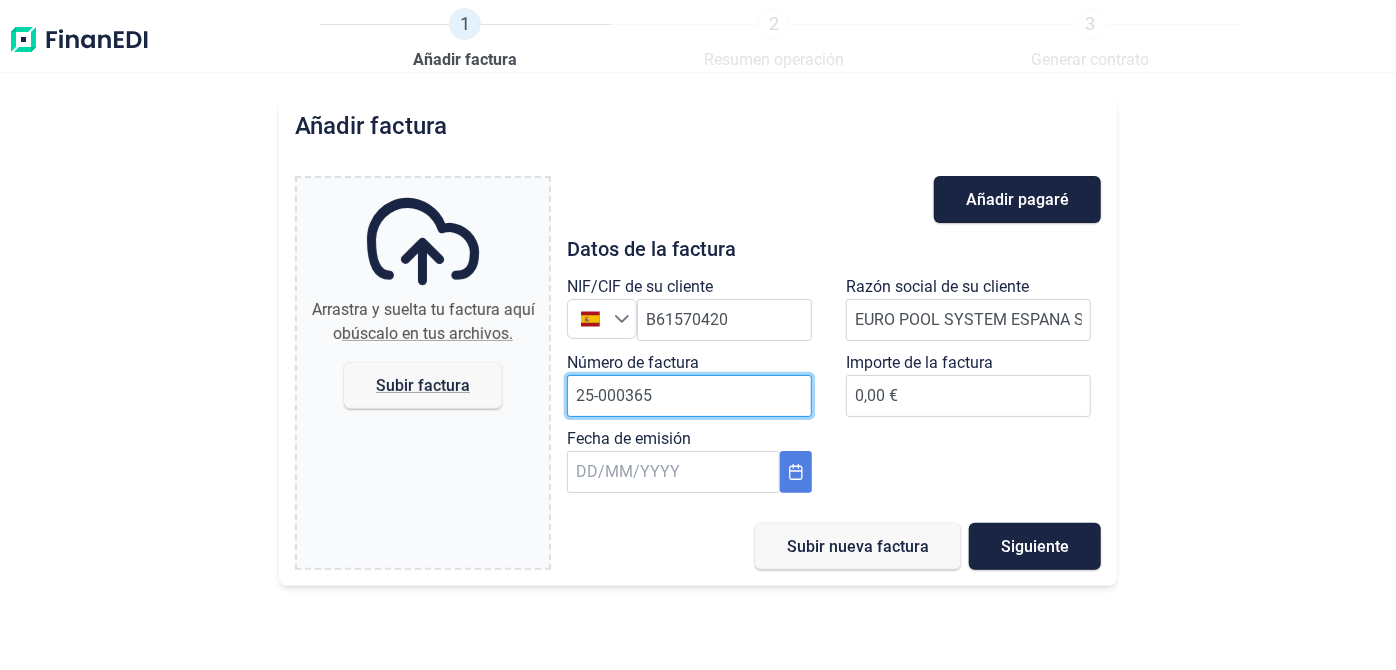 type on "25-000365" 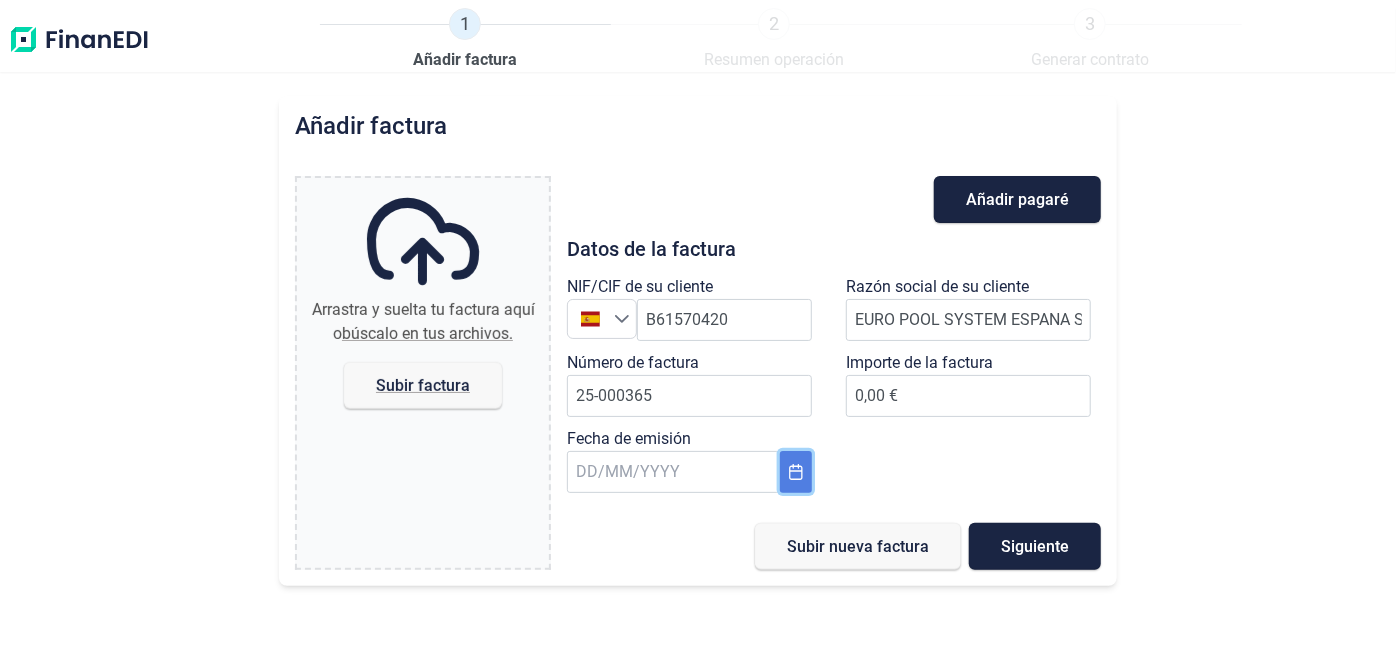 click at bounding box center (796, 472) 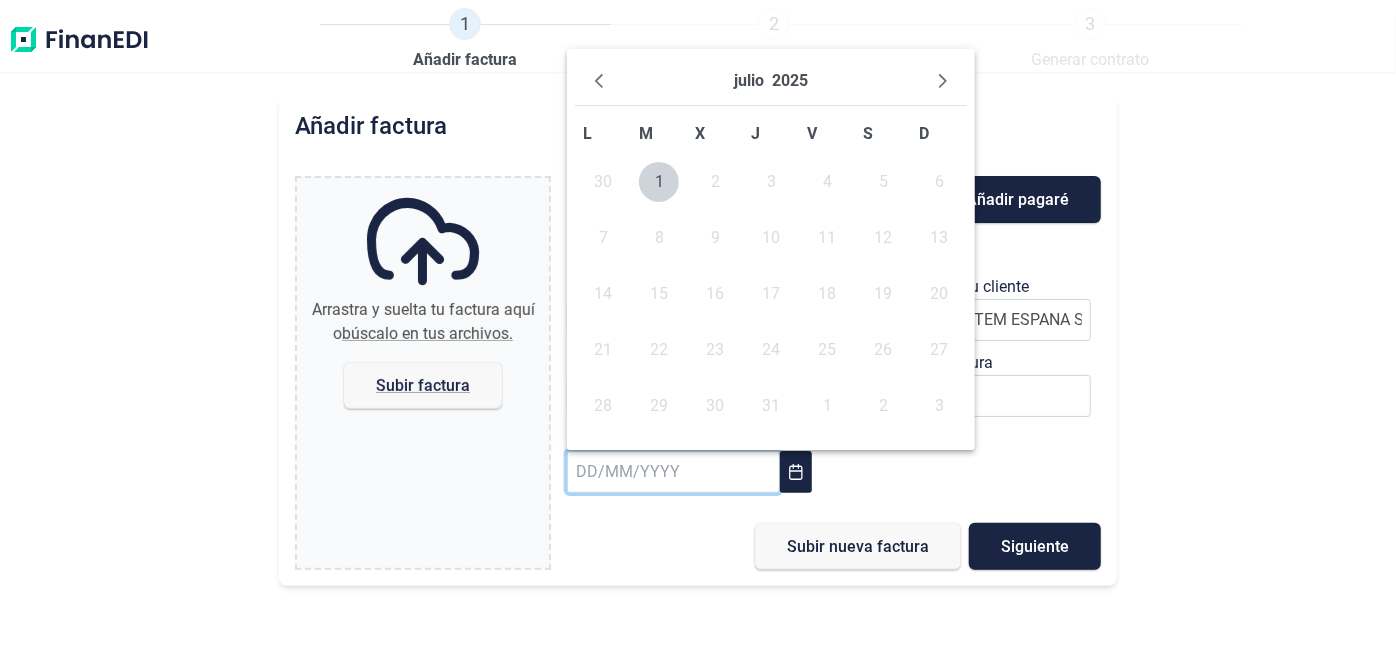 click on "30" at bounding box center (603, 182) 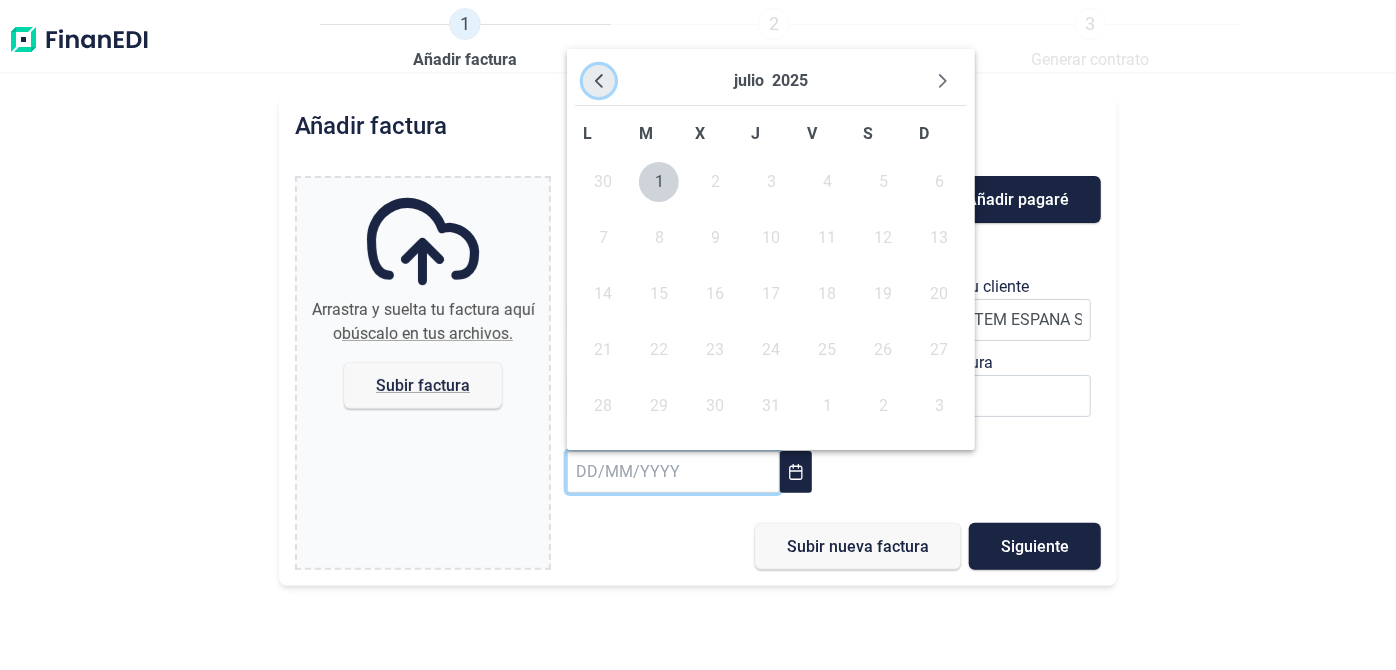 click at bounding box center [599, 81] 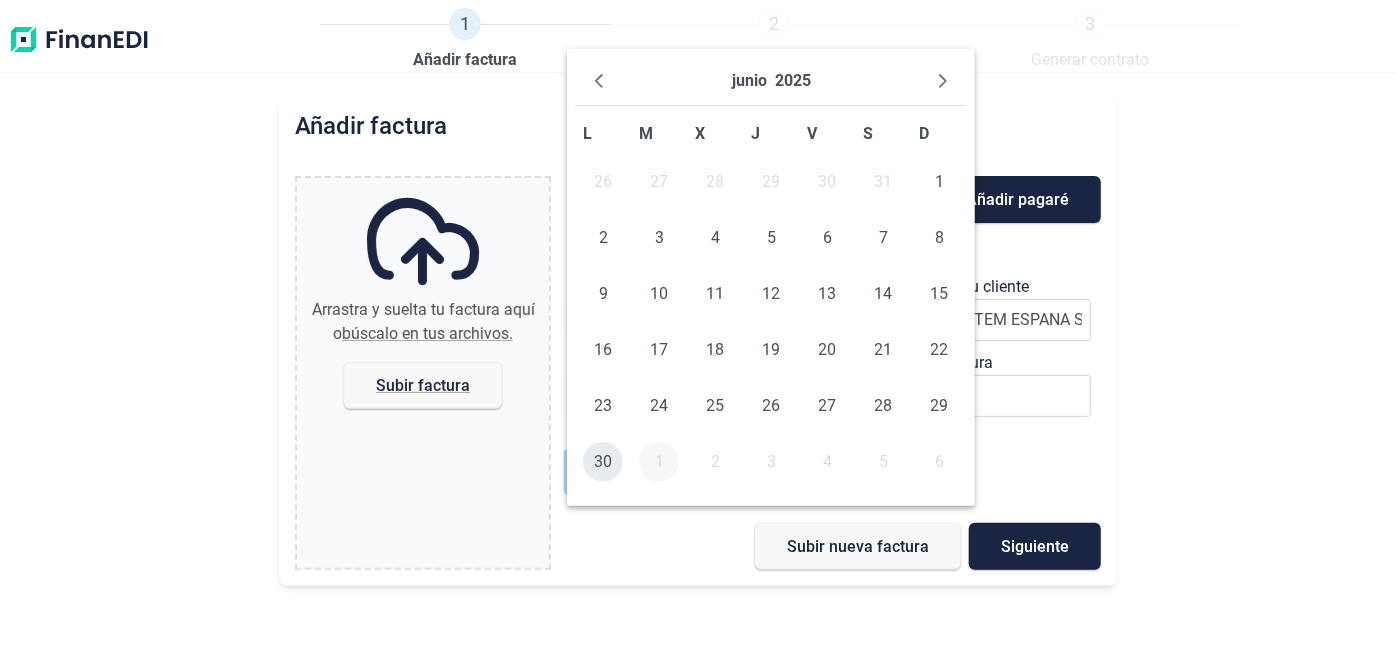 click on "30" at bounding box center (603, 462) 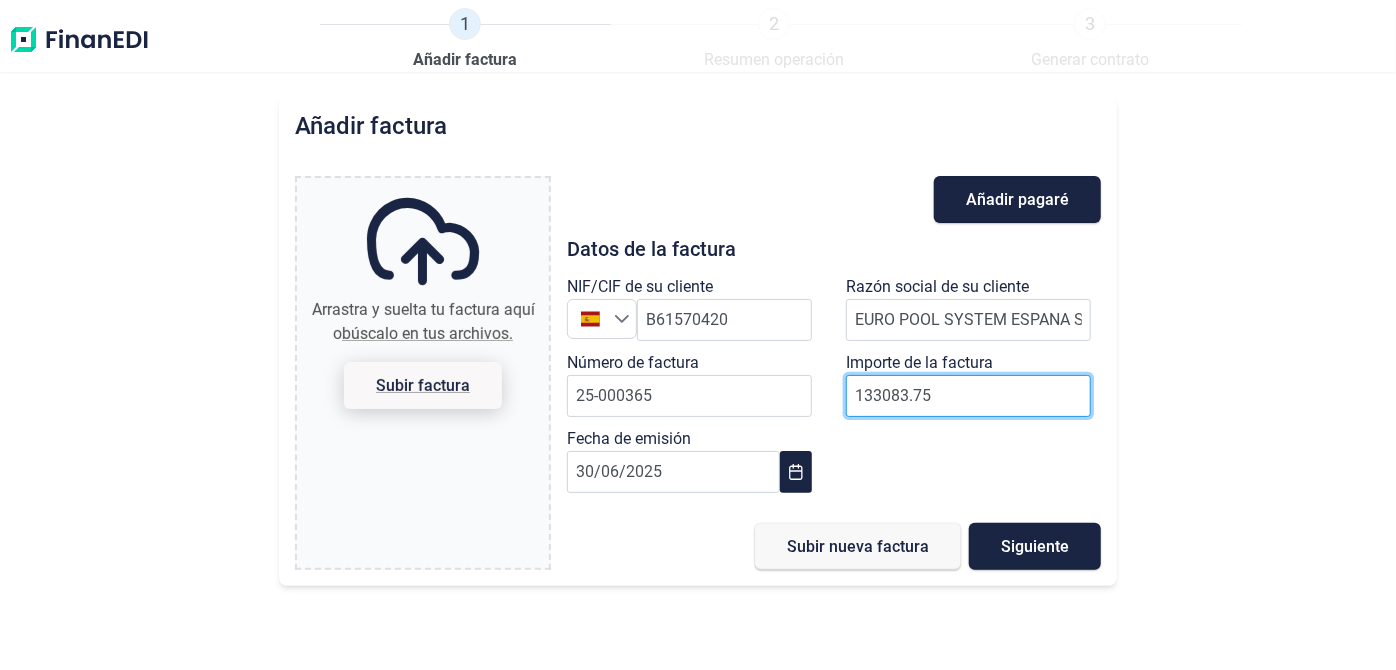 type on "133083.75" 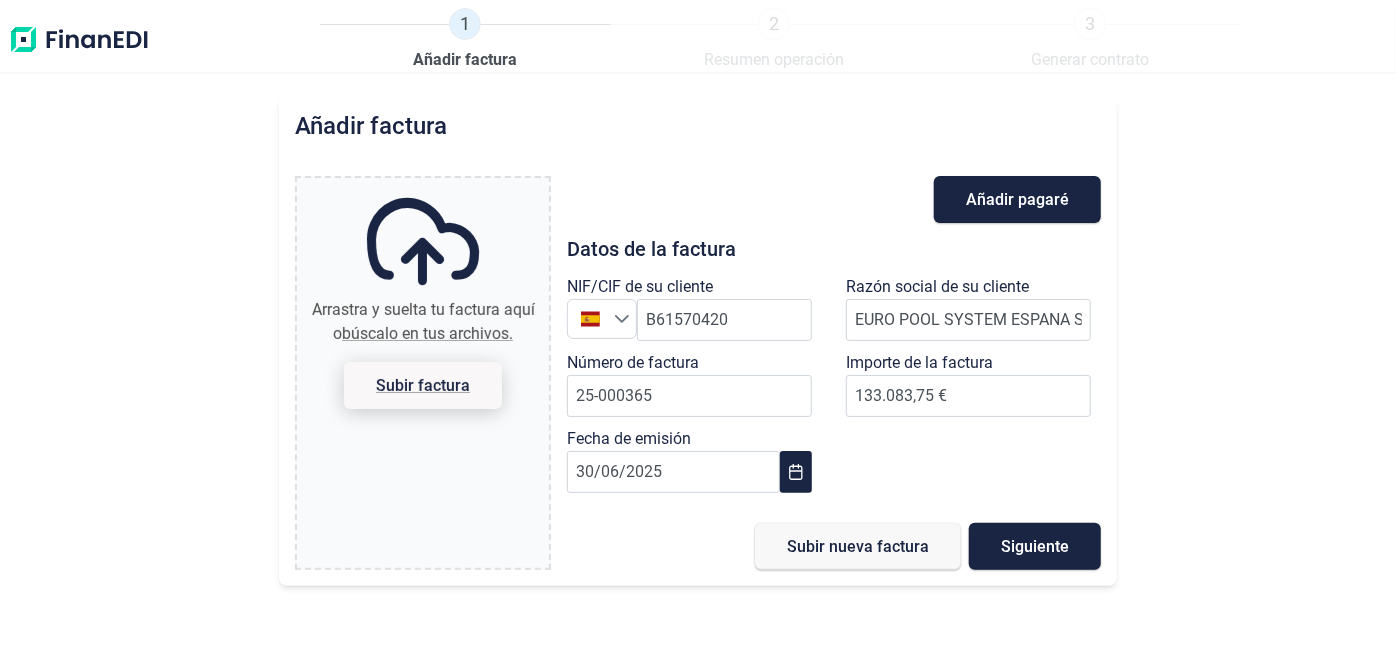 click on "Subir factura" at bounding box center (423, 385) 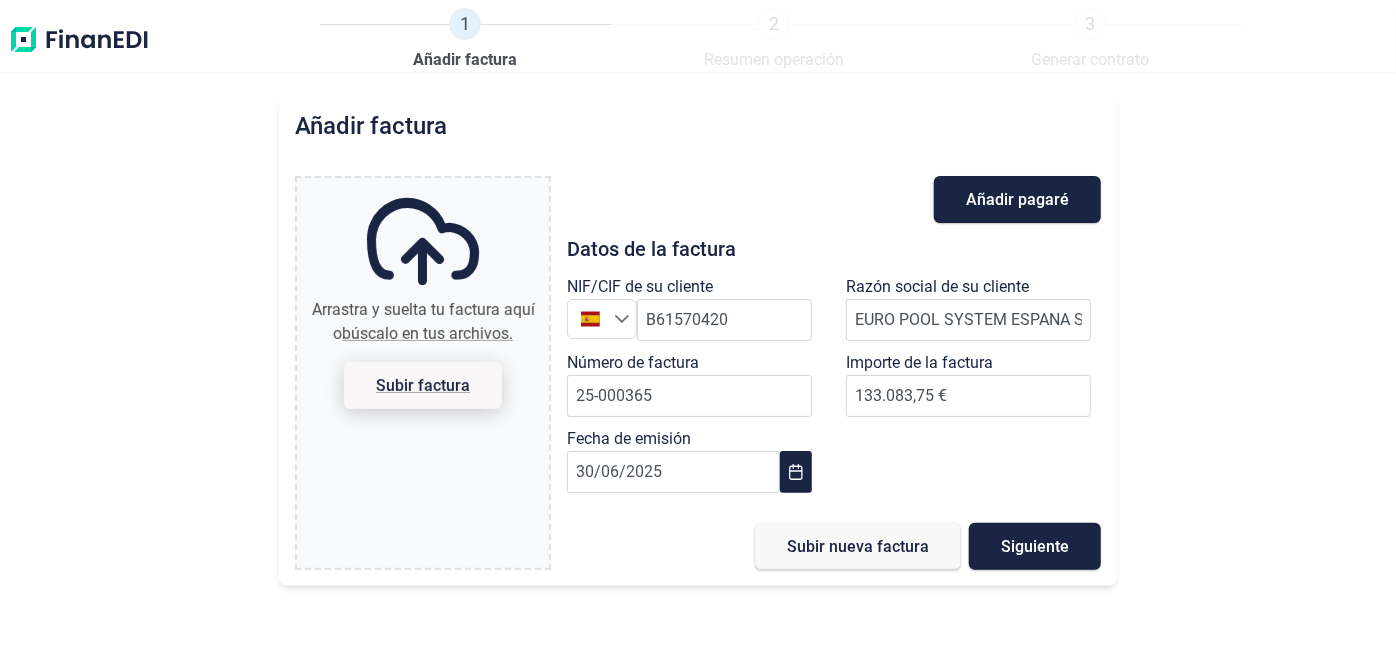 type on "C:\fakepath\25-000365 EURO POOL SSYTEM .pdf" 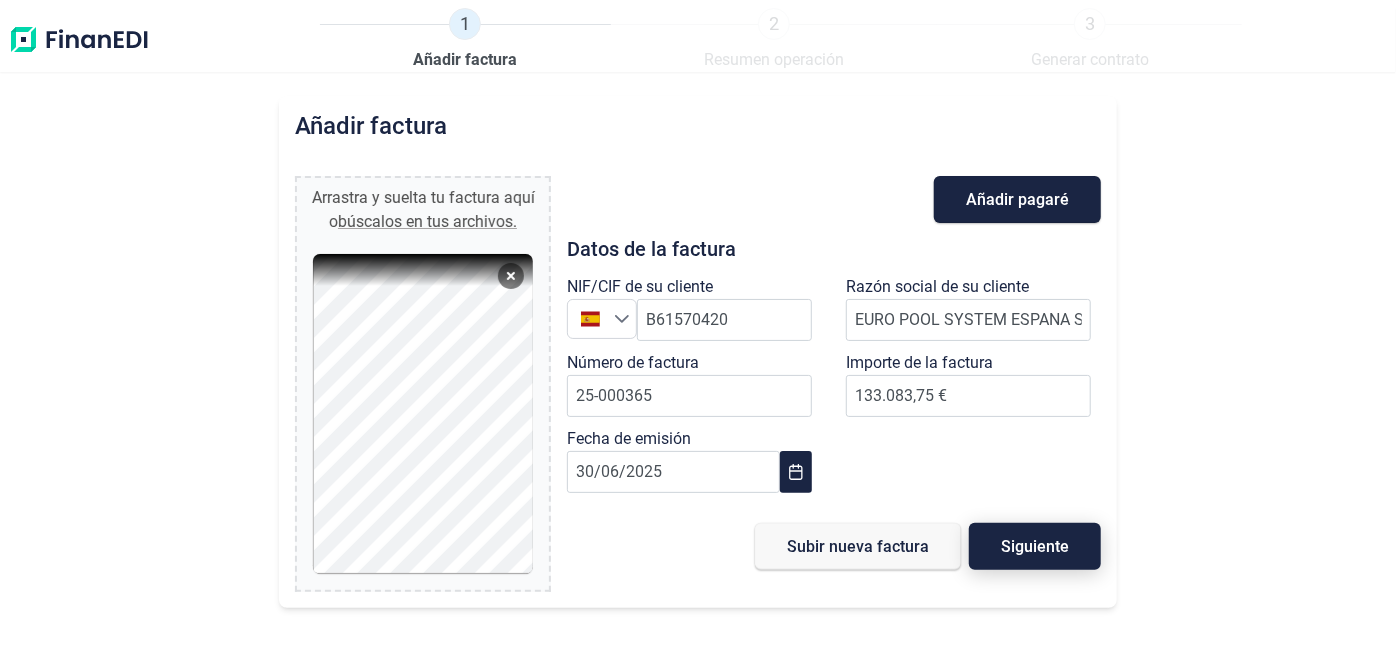 click on "Siguiente" at bounding box center [1035, 546] 